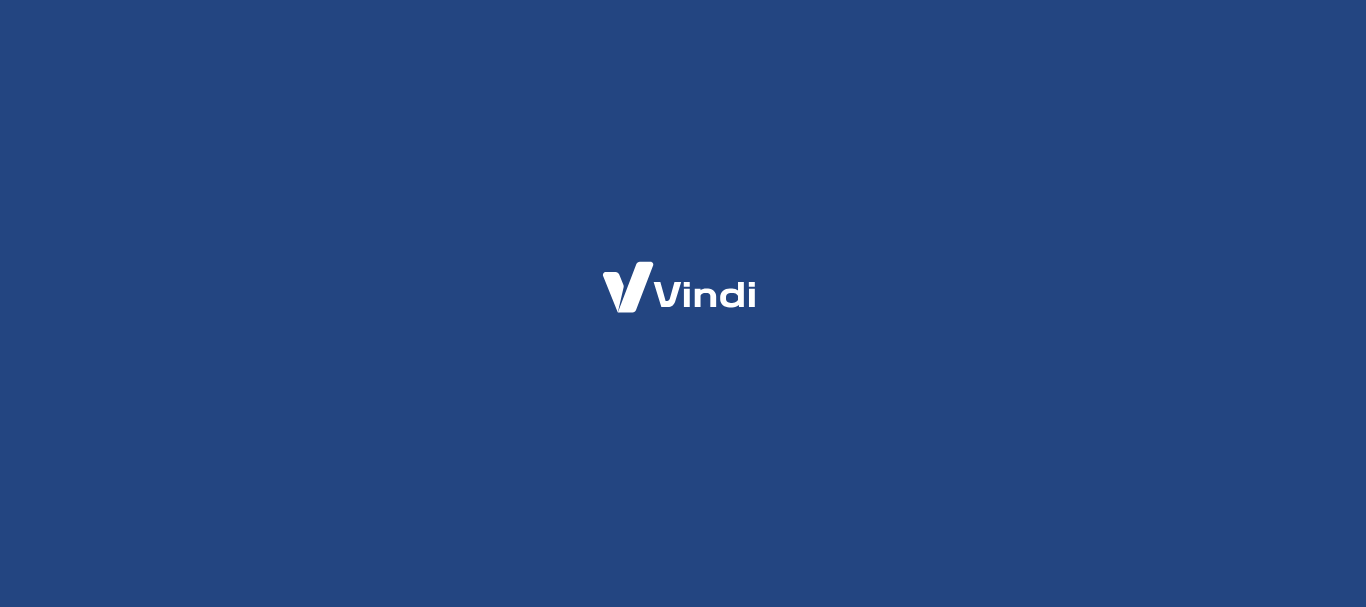 scroll, scrollTop: 0, scrollLeft: 0, axis: both 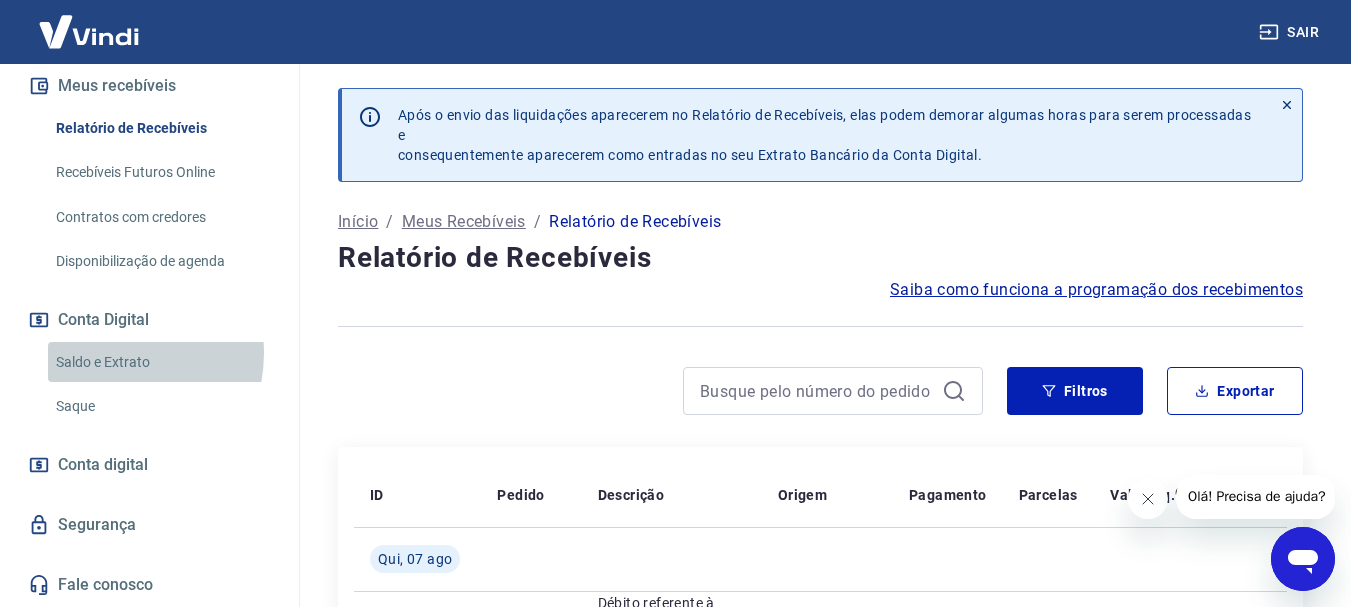 click on "Saldo e Extrato" at bounding box center [161, 362] 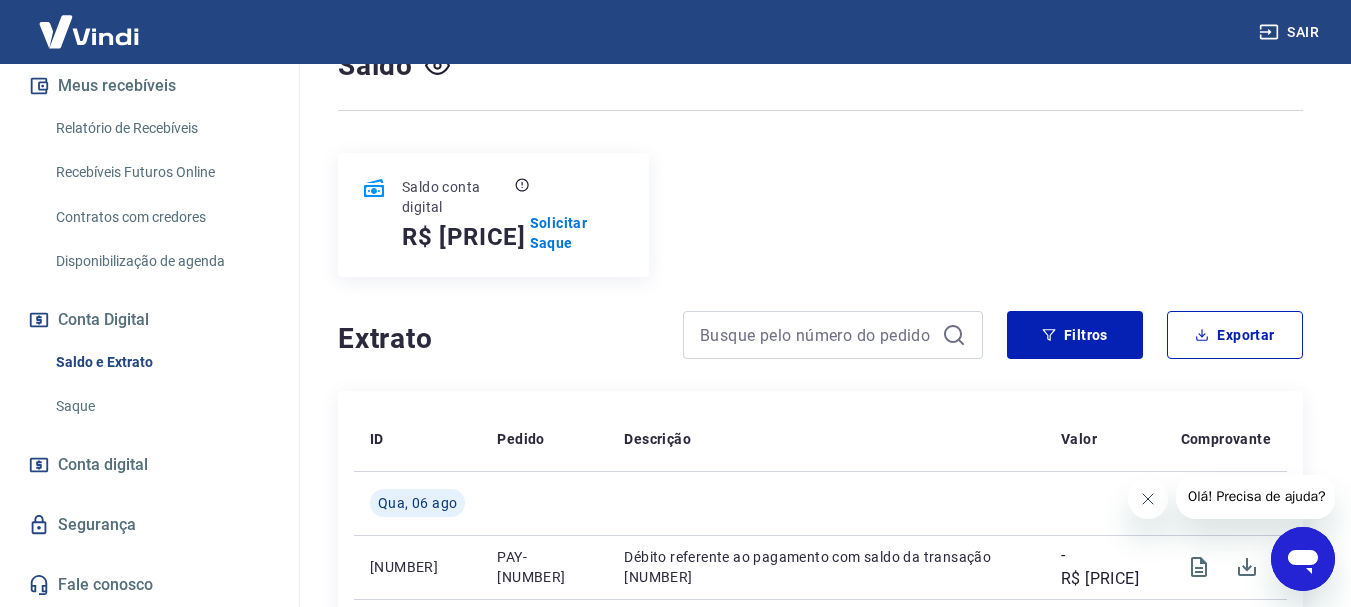 scroll, scrollTop: 400, scrollLeft: 0, axis: vertical 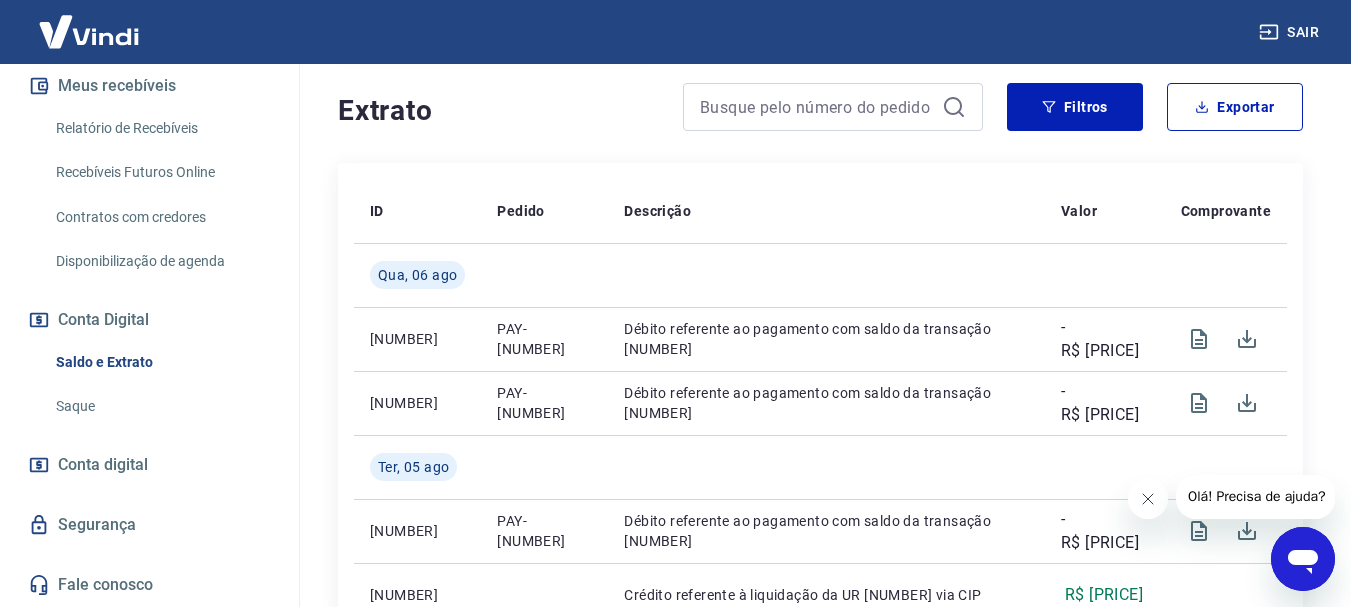click at bounding box center (1147, 499) 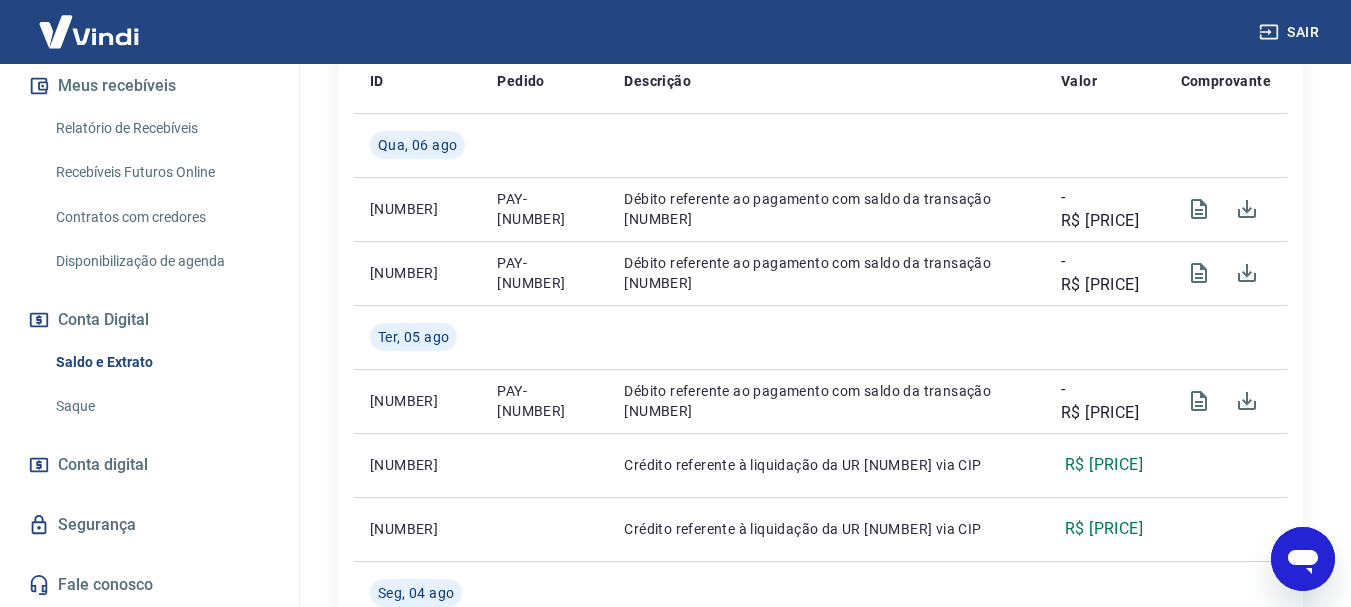 scroll, scrollTop: 800, scrollLeft: 0, axis: vertical 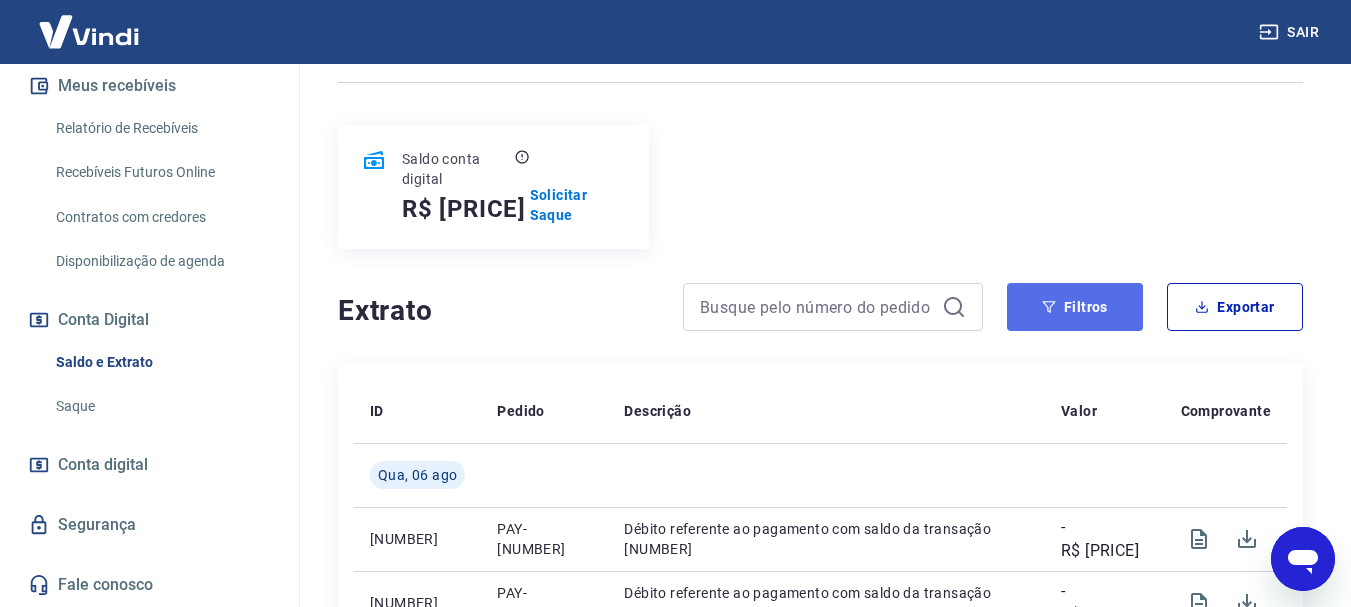 click on "Filtros" at bounding box center [1075, 307] 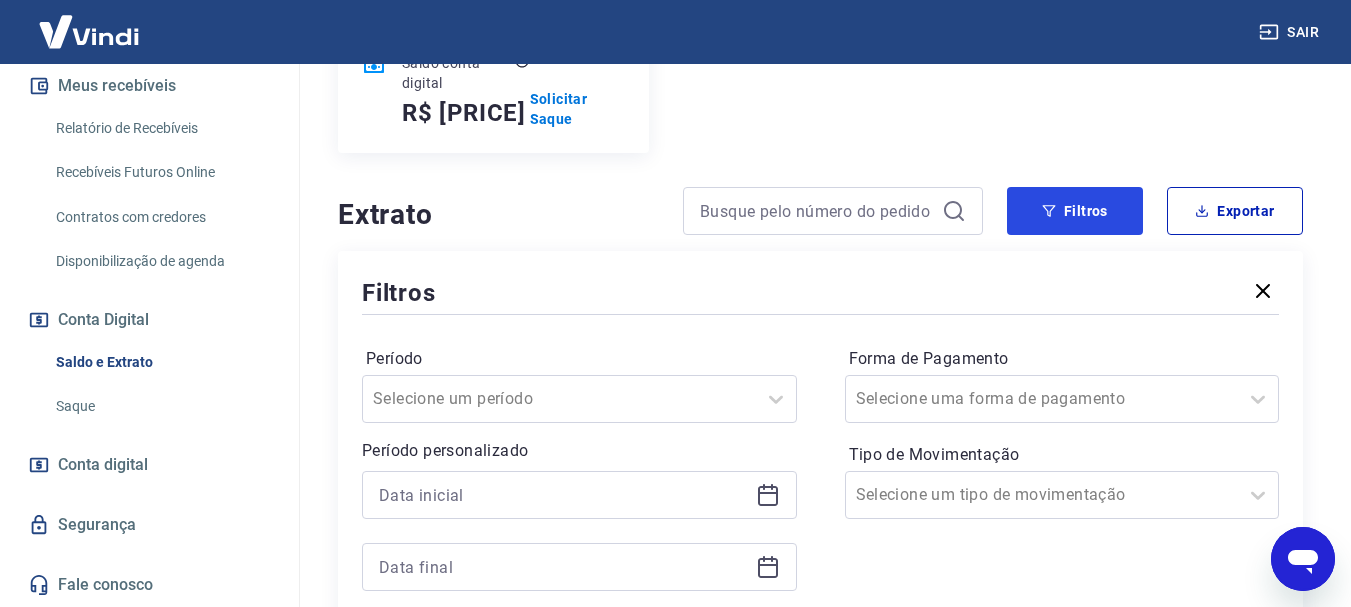 scroll, scrollTop: 300, scrollLeft: 0, axis: vertical 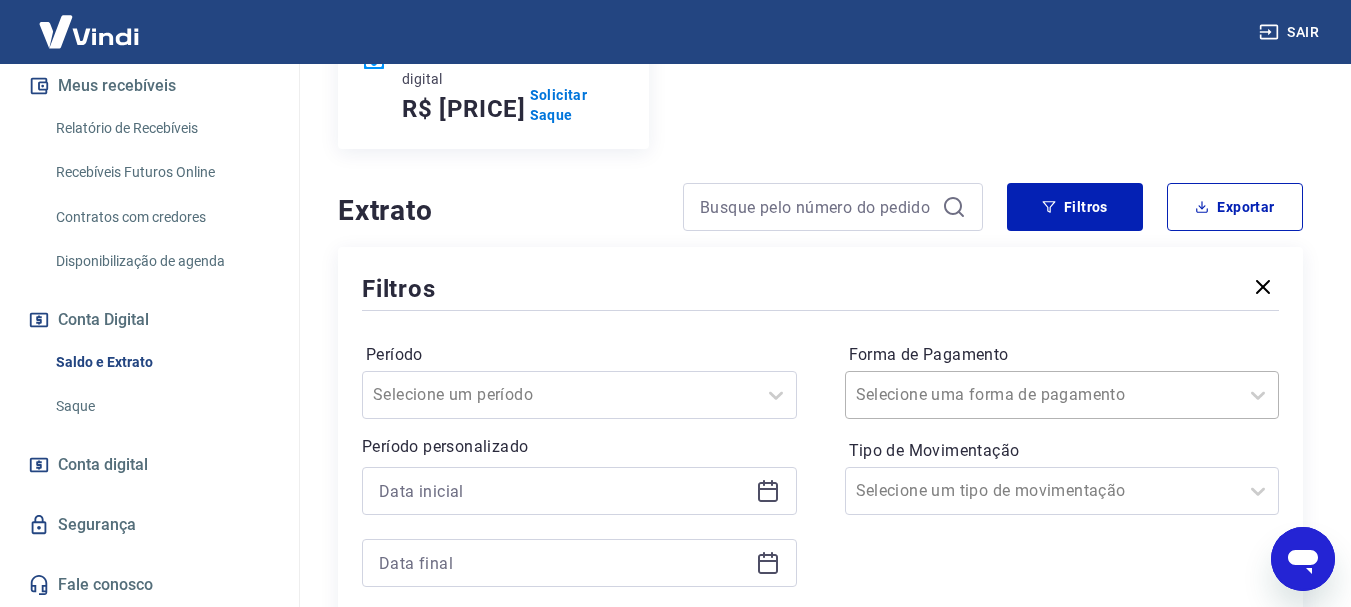 click on "Selecione uma forma de pagamento" at bounding box center (1062, 395) 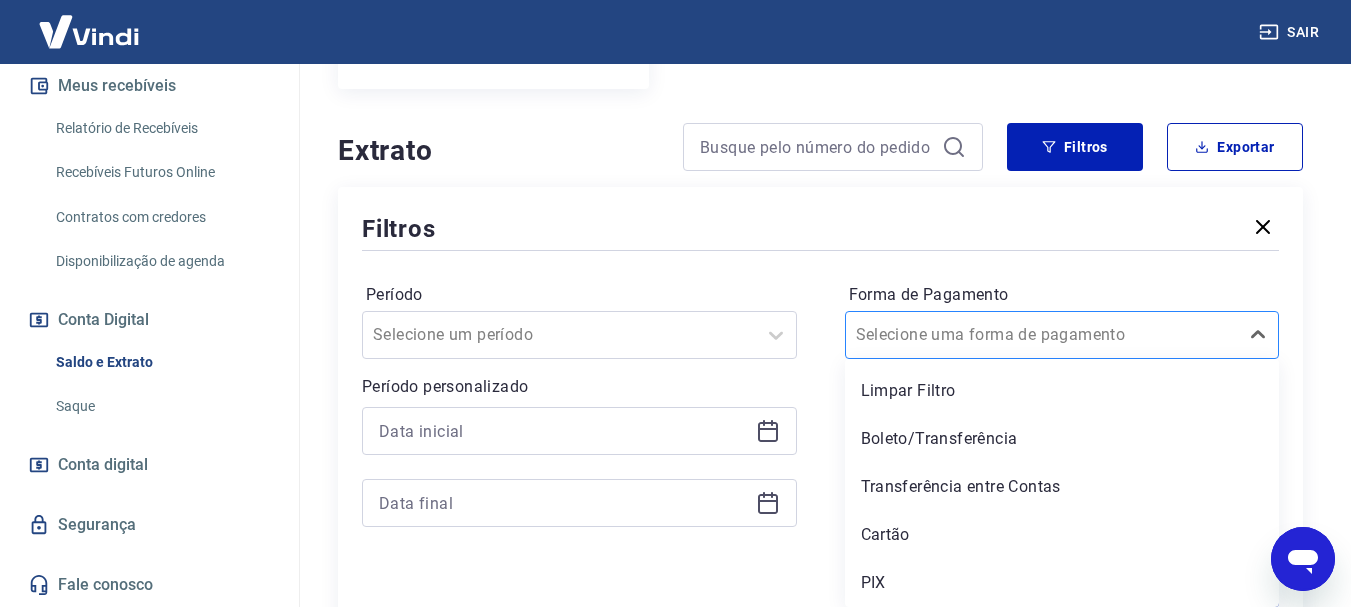 click on "Forma de Pagamento" at bounding box center [957, 335] 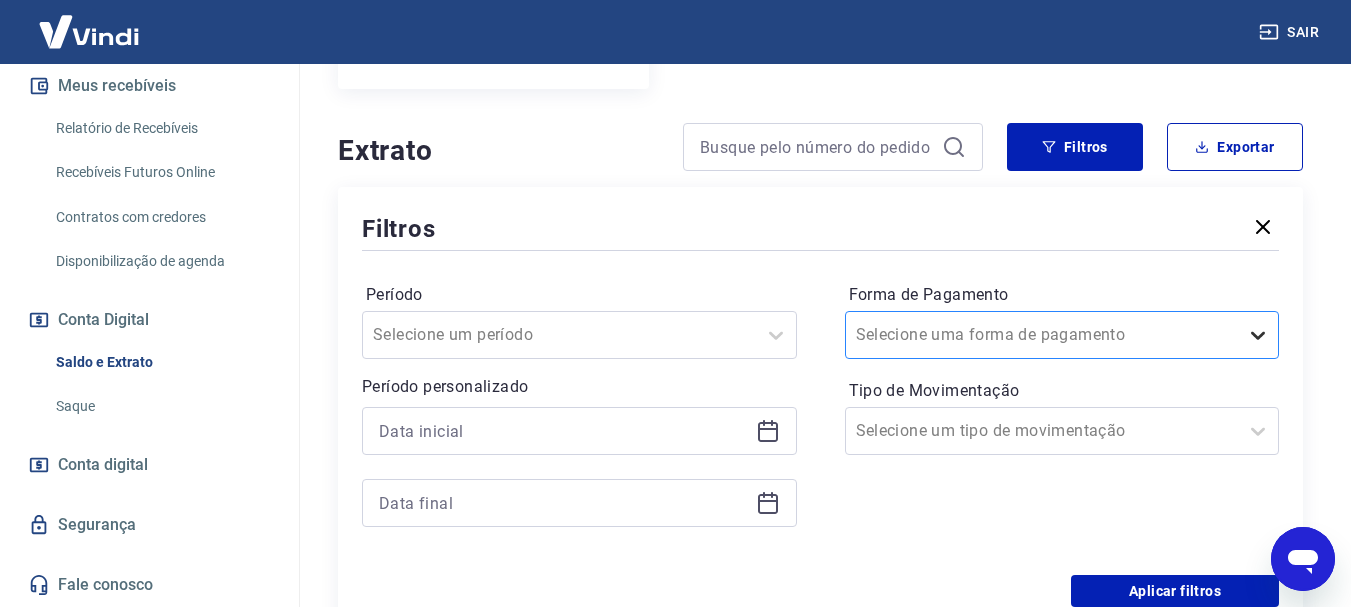 click 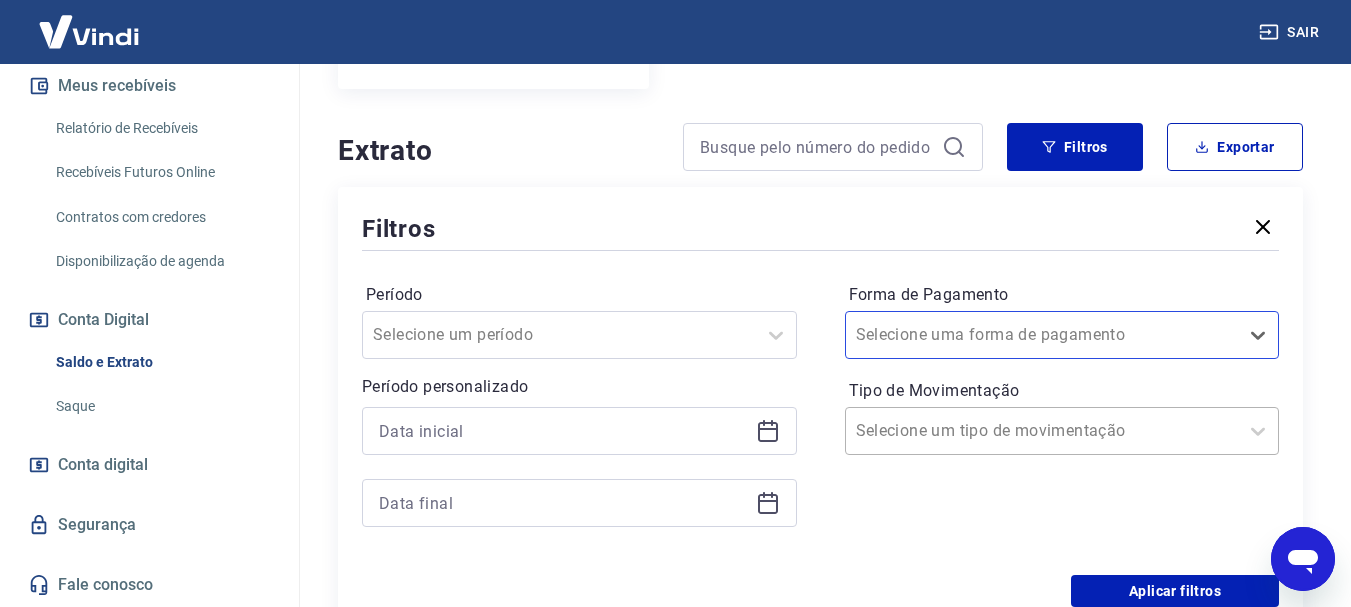 click at bounding box center [1042, 431] 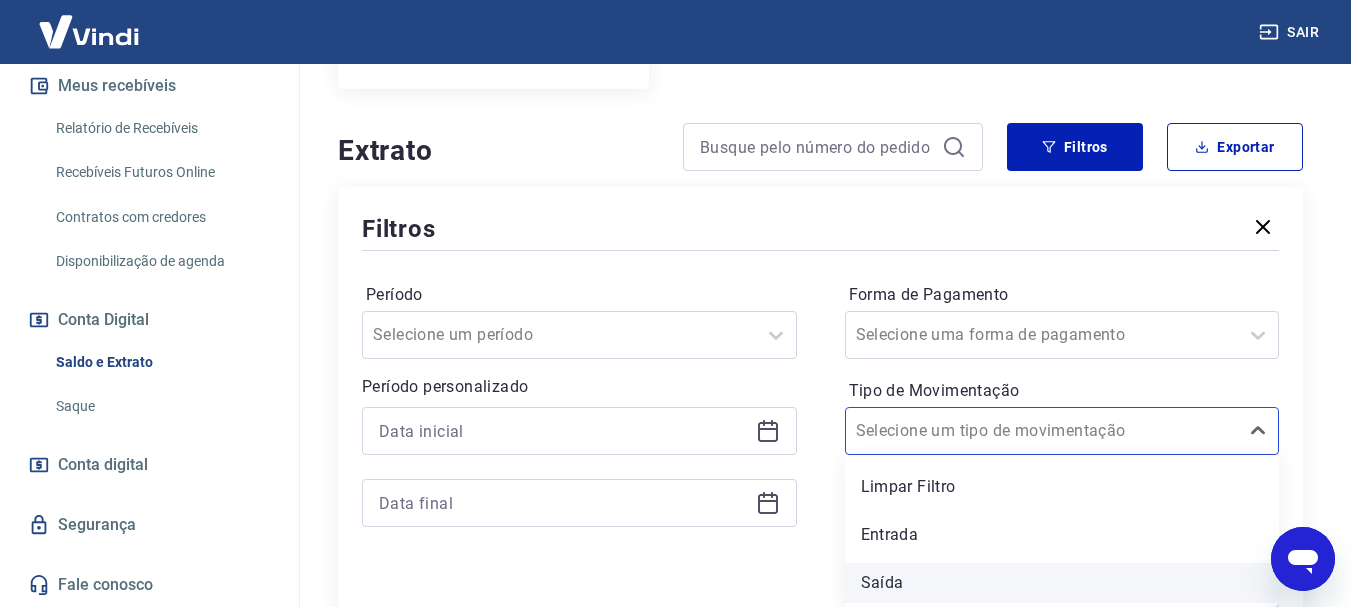 click on "Saída" at bounding box center (1062, 583) 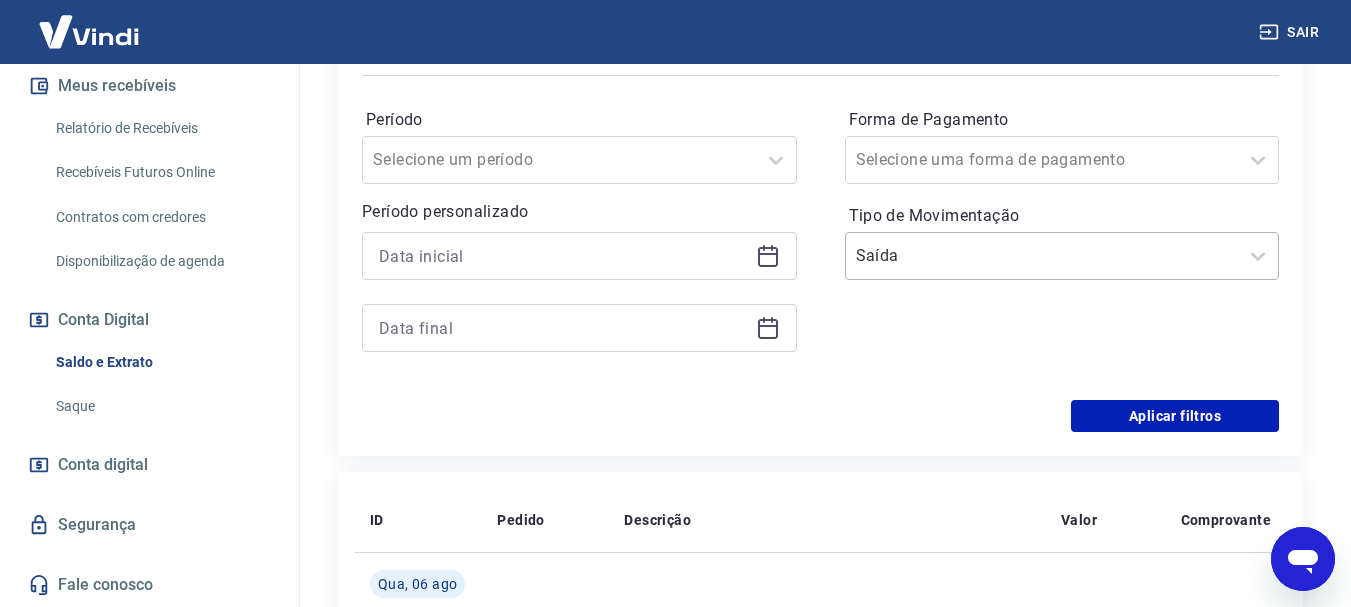 scroll, scrollTop: 460, scrollLeft: 0, axis: vertical 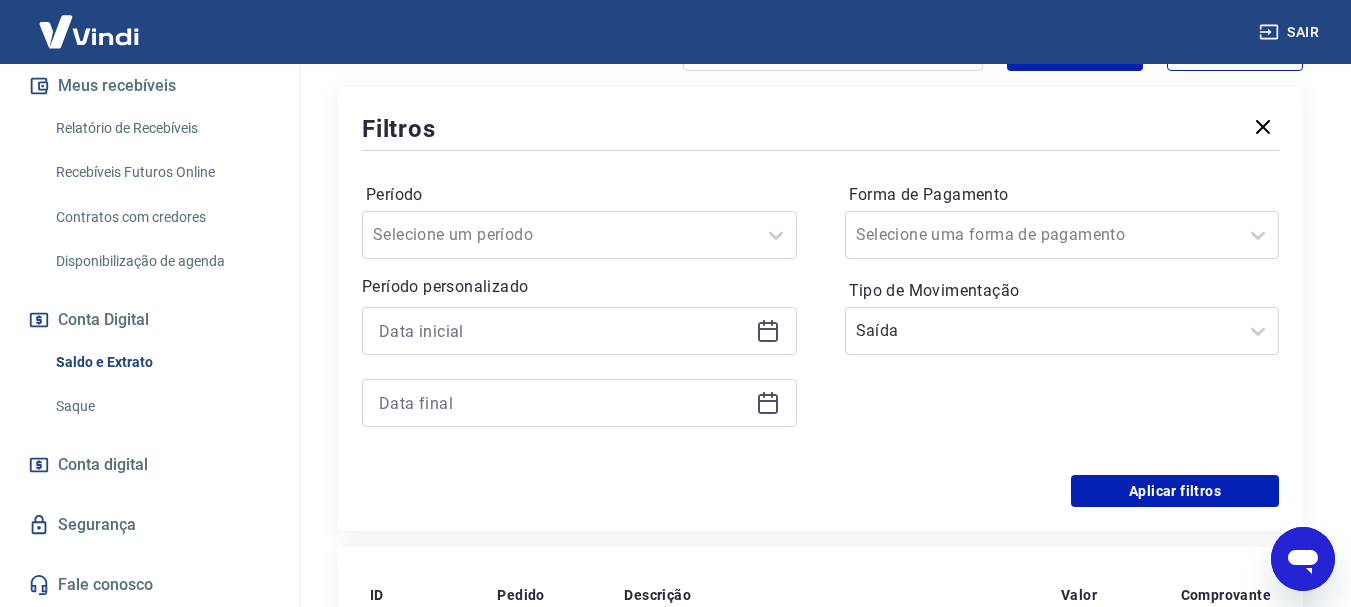 click 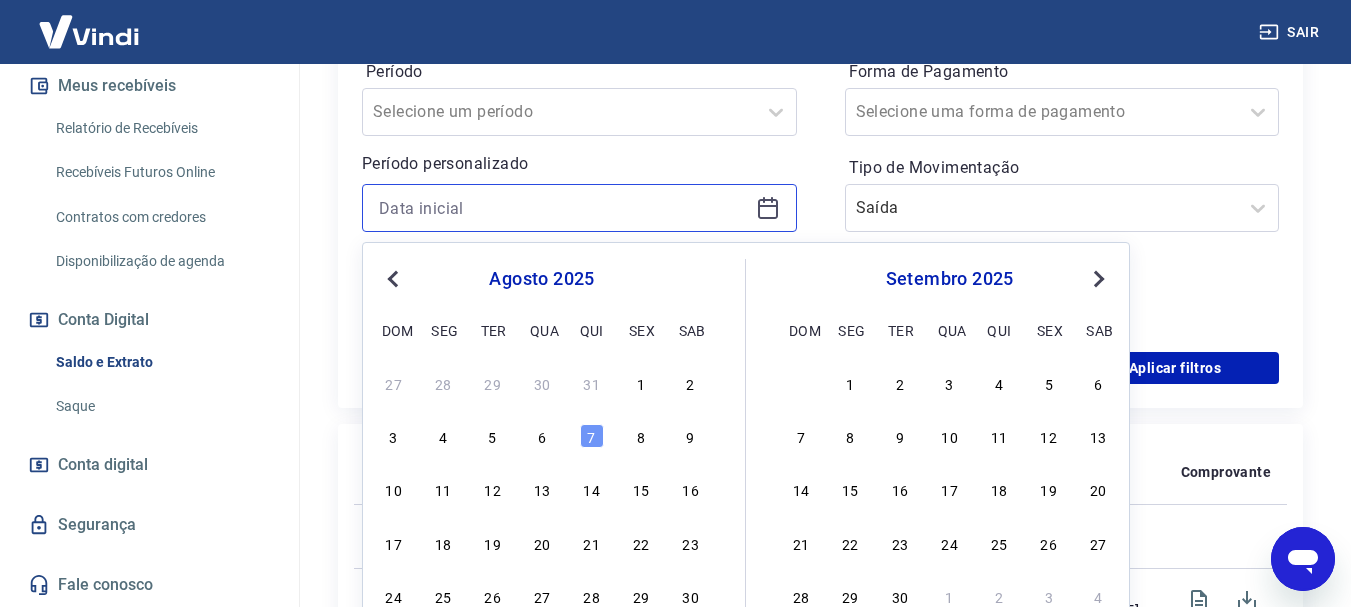 scroll, scrollTop: 660, scrollLeft: 0, axis: vertical 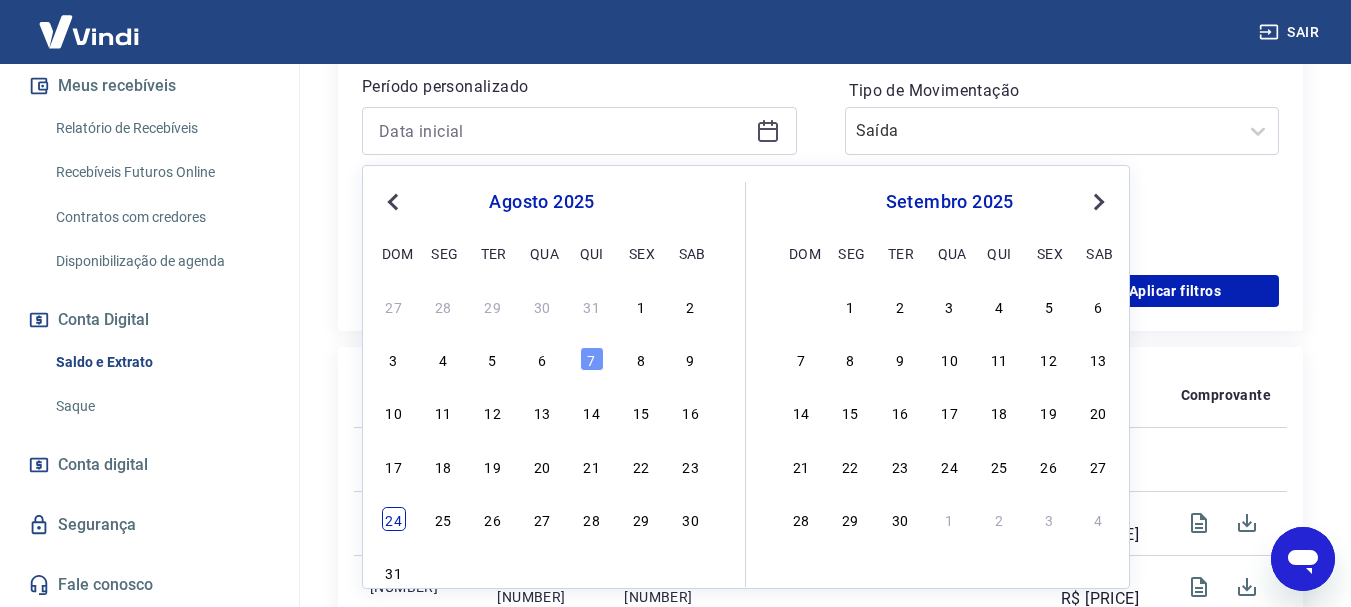 click on "24" at bounding box center (394, 519) 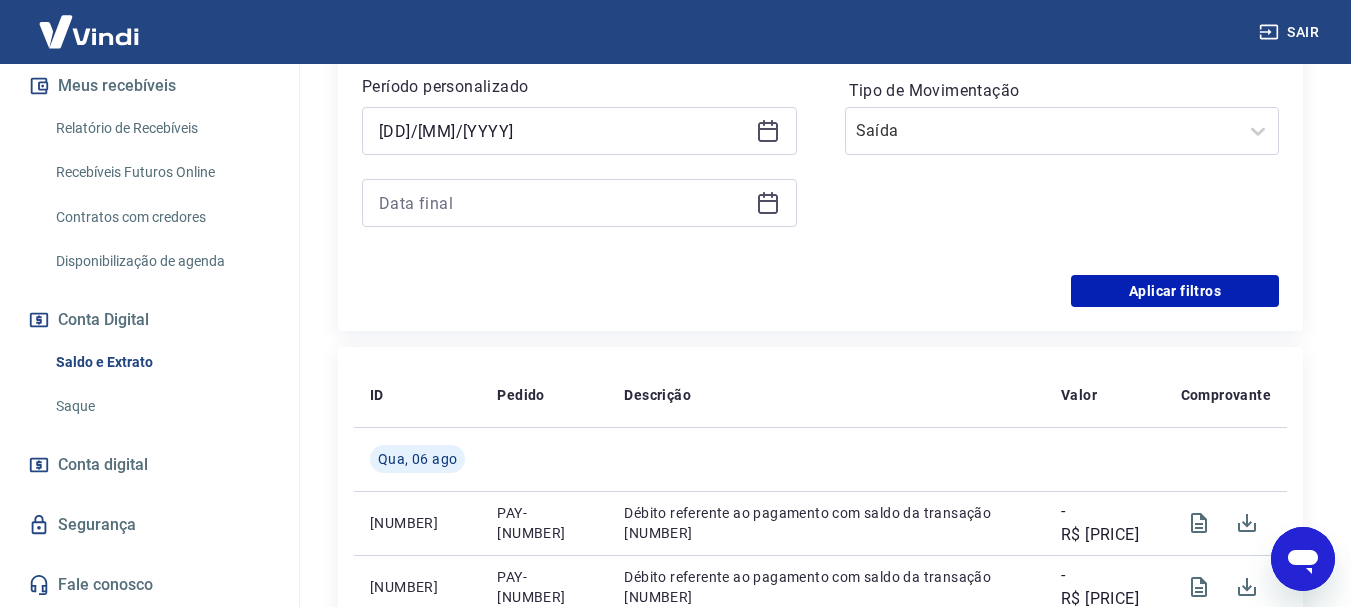 click 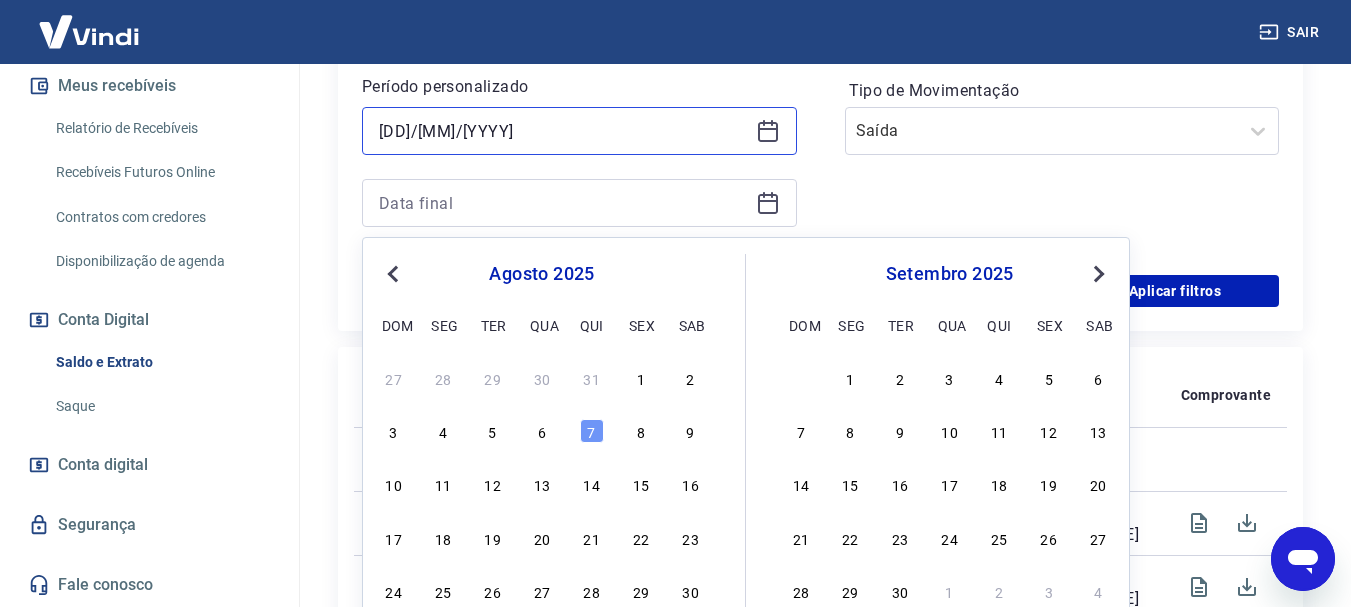 click on "[DD]/[MM]/[YYYY]" at bounding box center [563, 131] 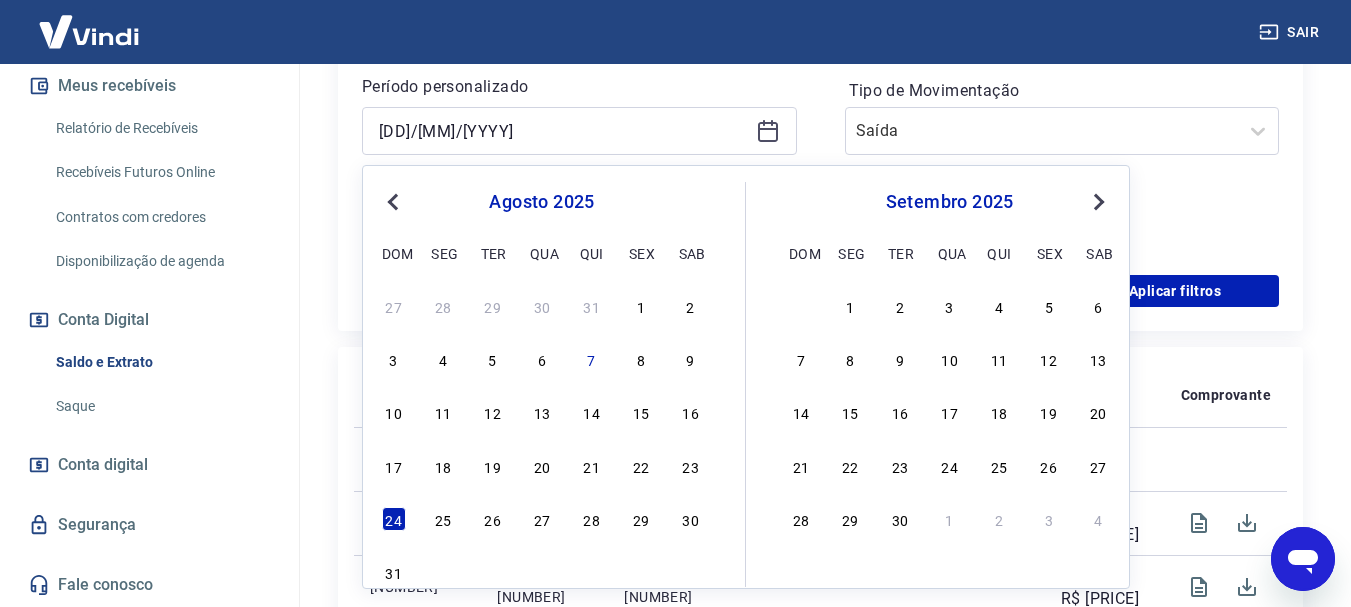 click on "agosto 2025 dom seg ter qua qui sex sab" at bounding box center (542, 224) 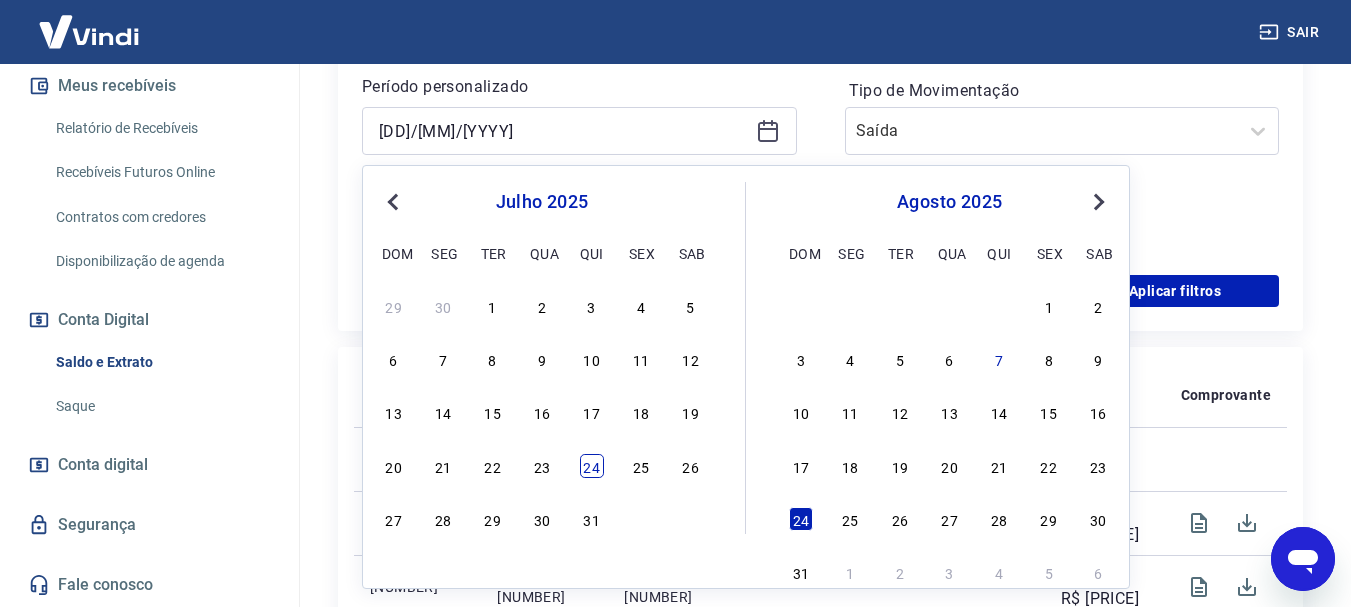 click on "24" at bounding box center (592, 466) 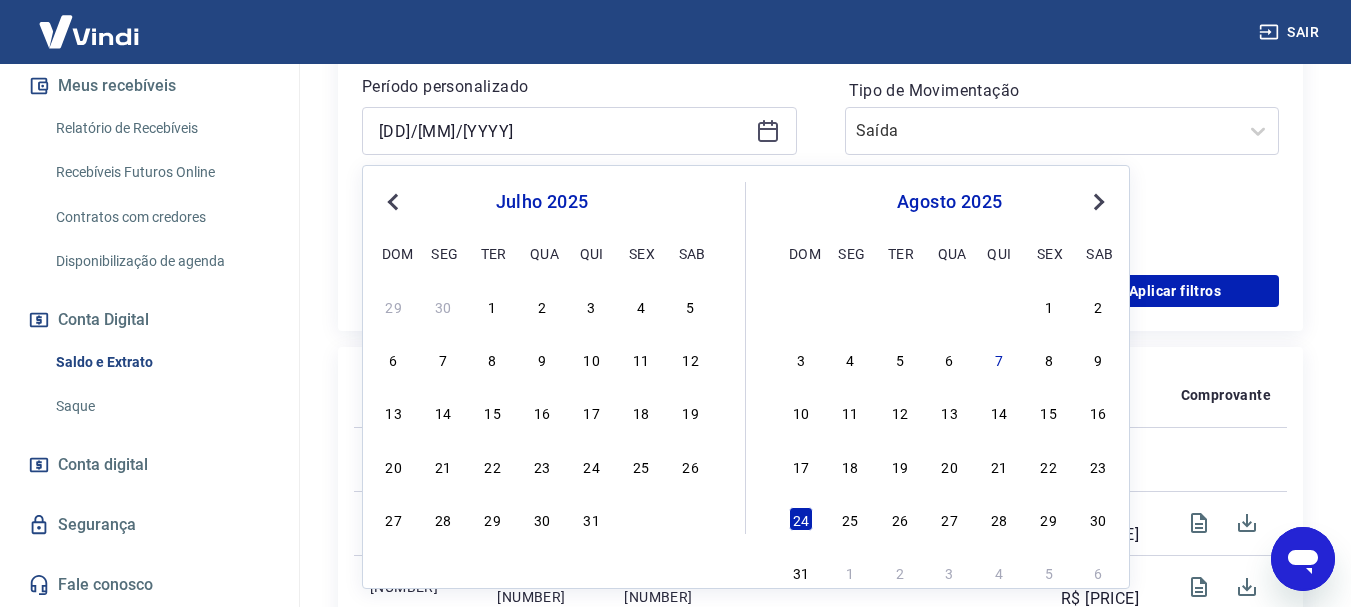type on "24/07/2025" 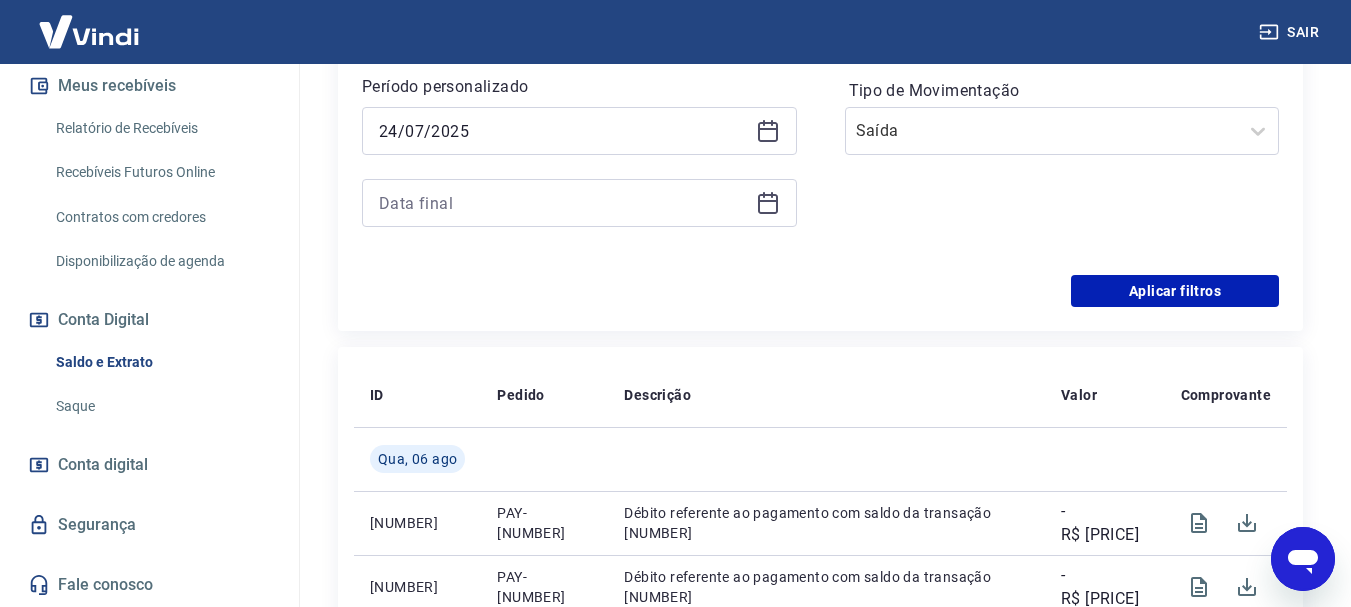 click 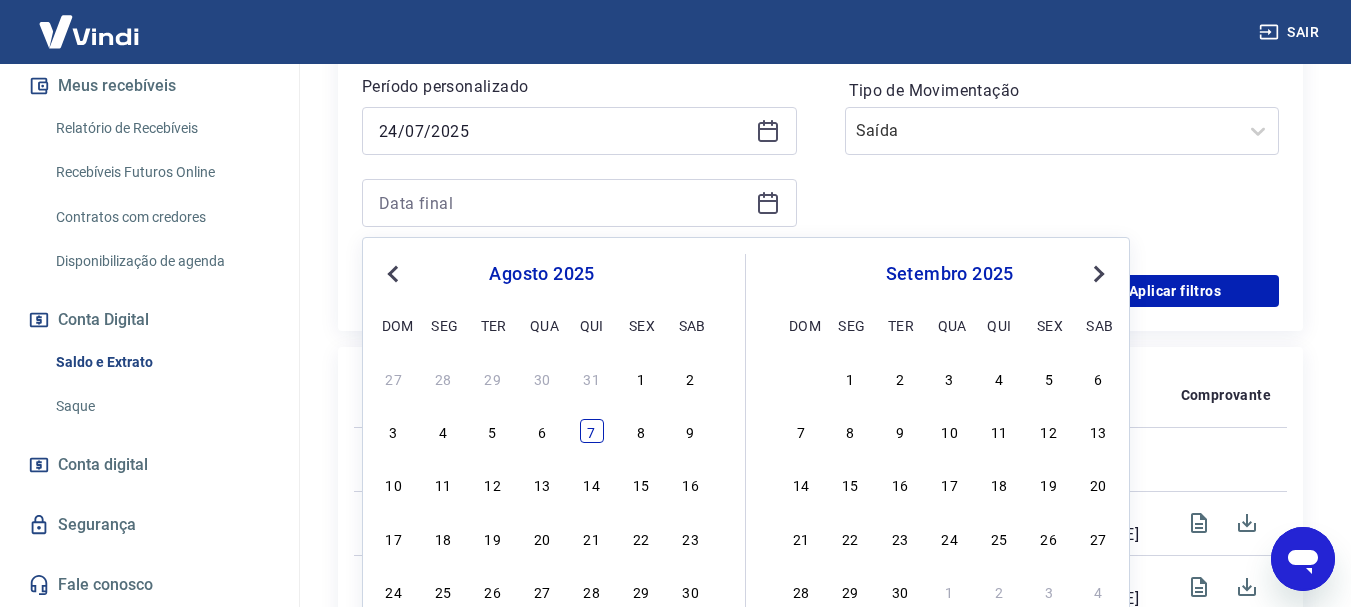 click on "7" at bounding box center (592, 431) 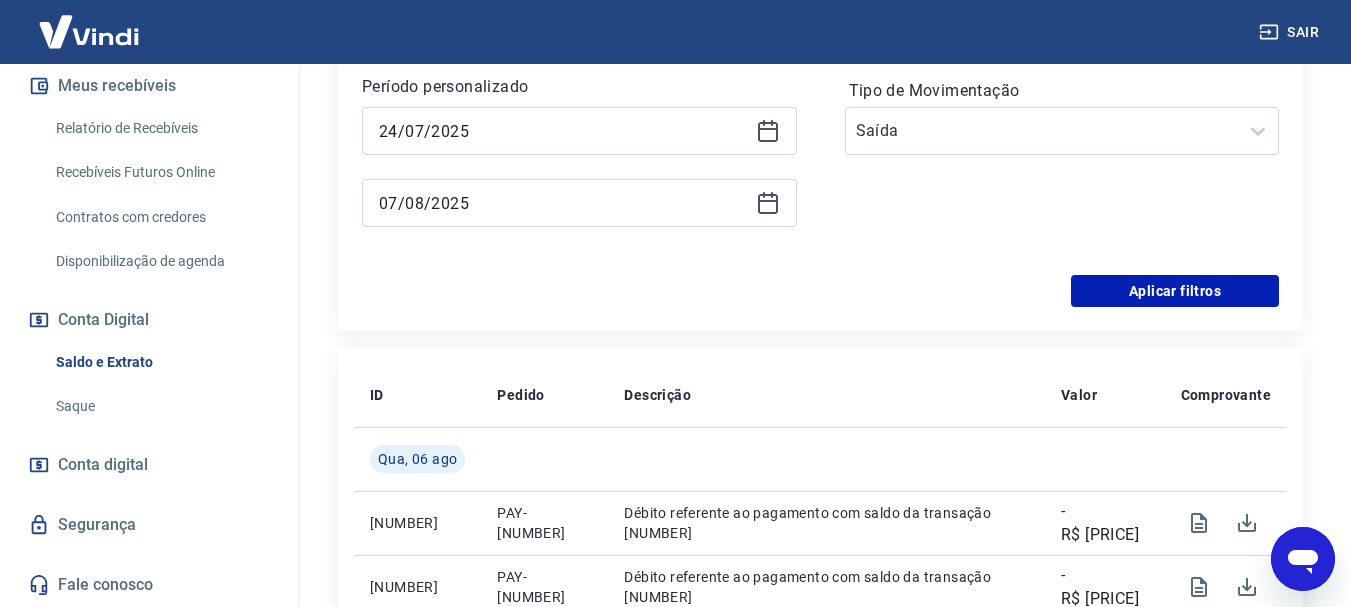 click 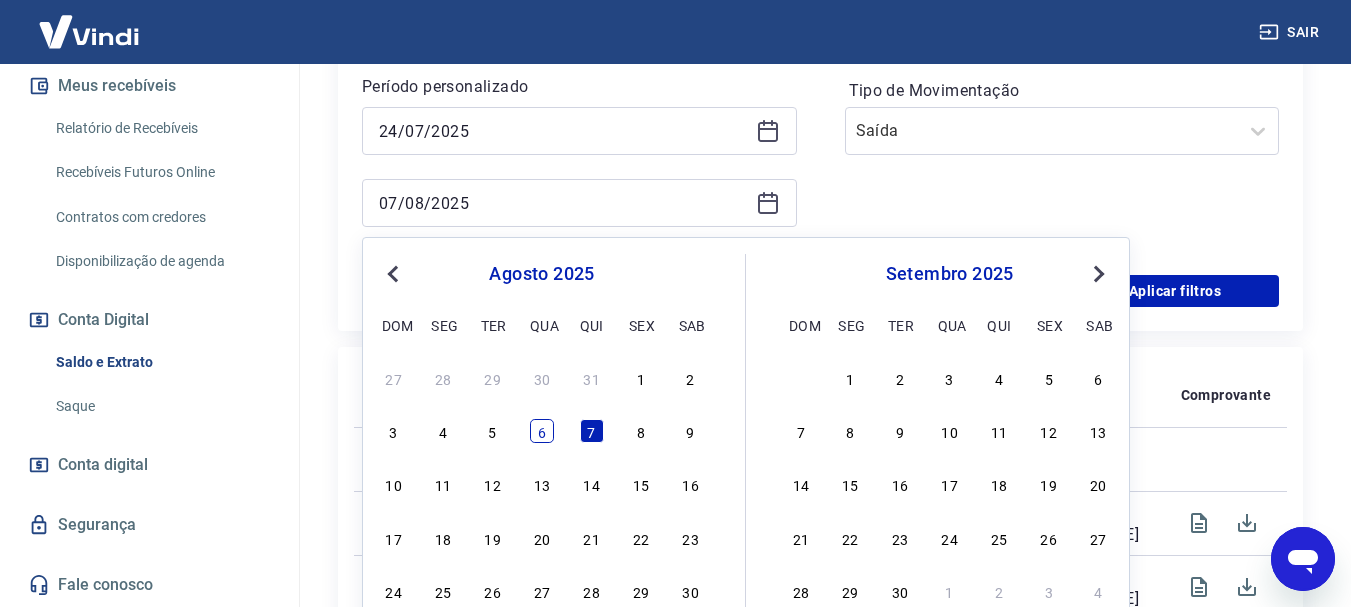 click on "6" at bounding box center (542, 431) 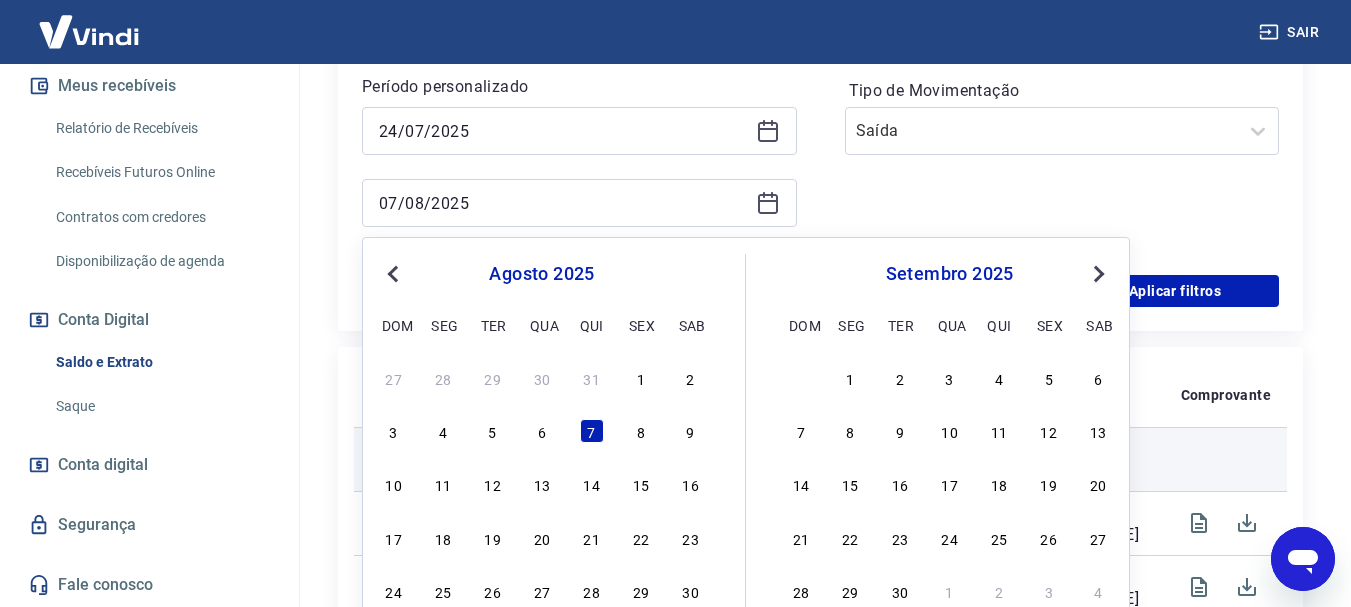 type on "06/08/2025" 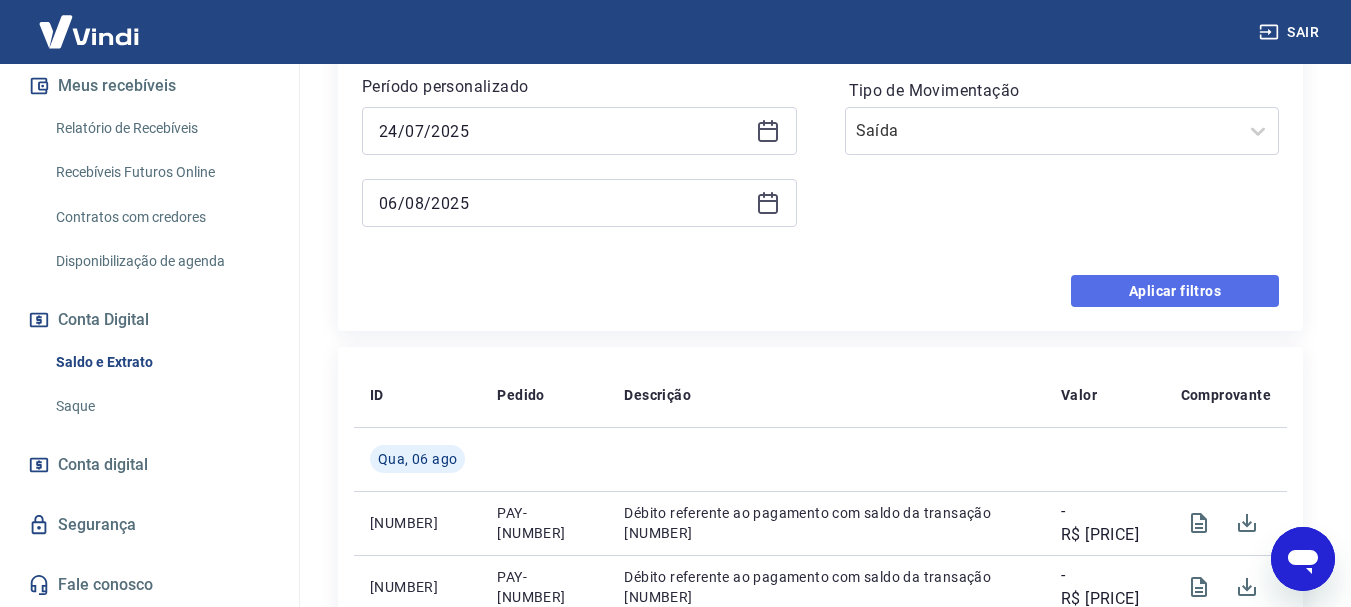 click on "Aplicar filtros" at bounding box center [1175, 291] 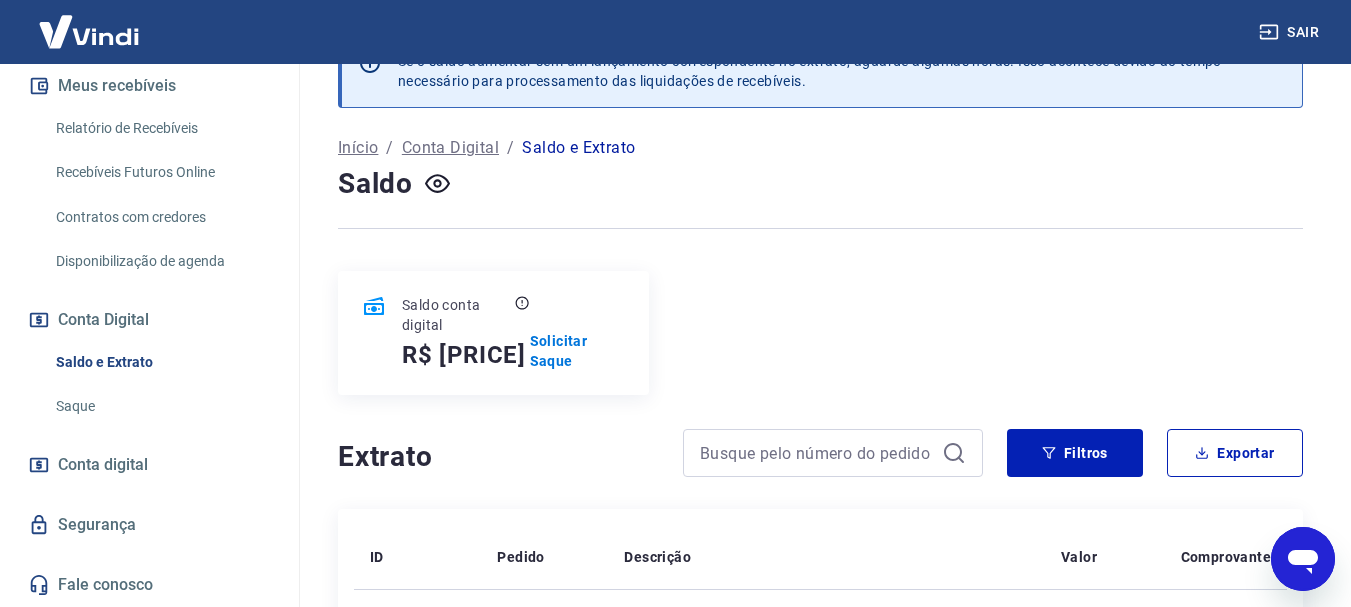 scroll, scrollTop: 200, scrollLeft: 0, axis: vertical 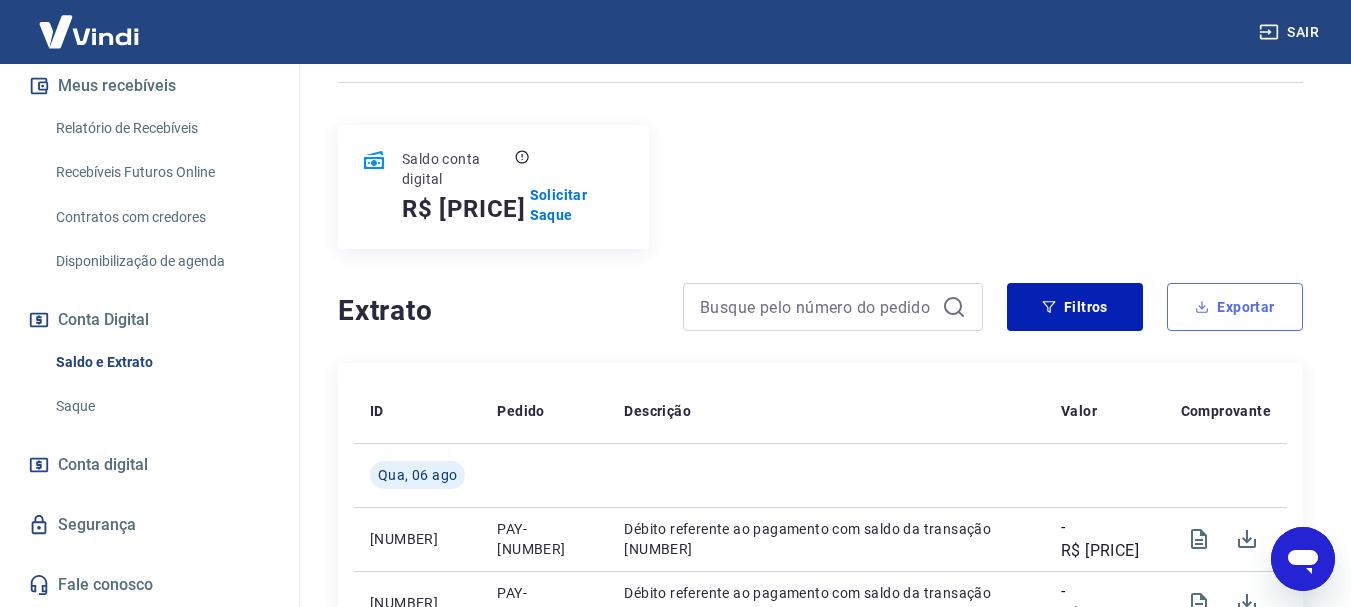 click on "Exportar" at bounding box center [1235, 307] 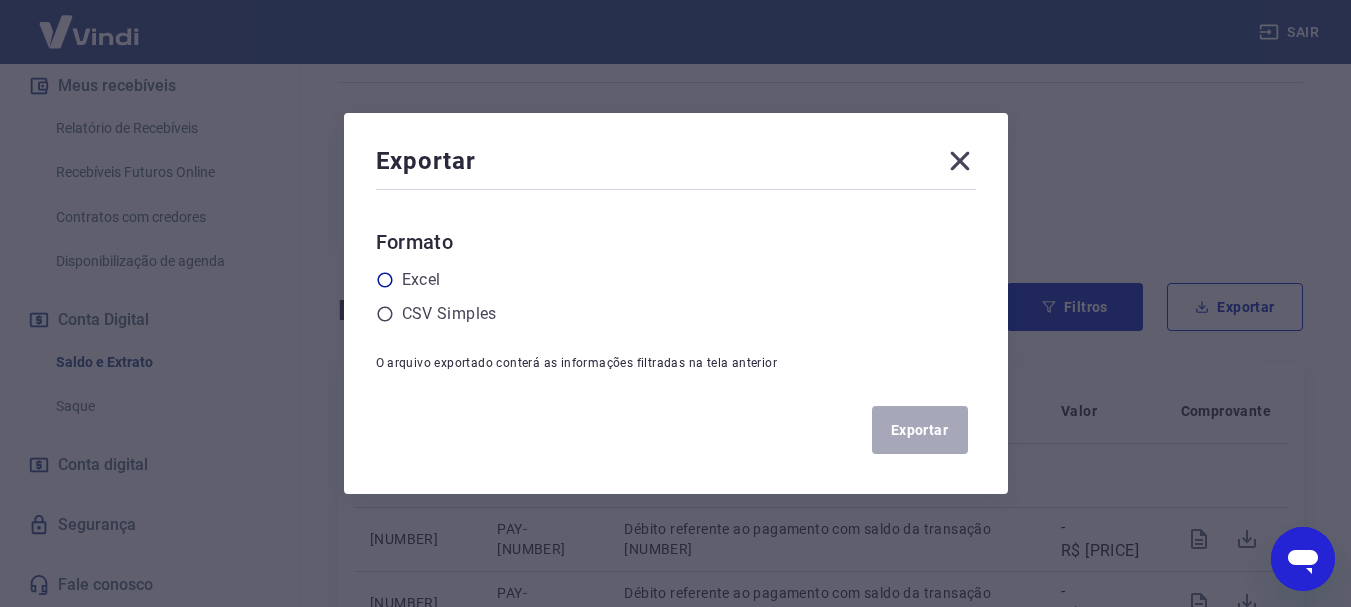 click on "Excel" at bounding box center (421, 280) 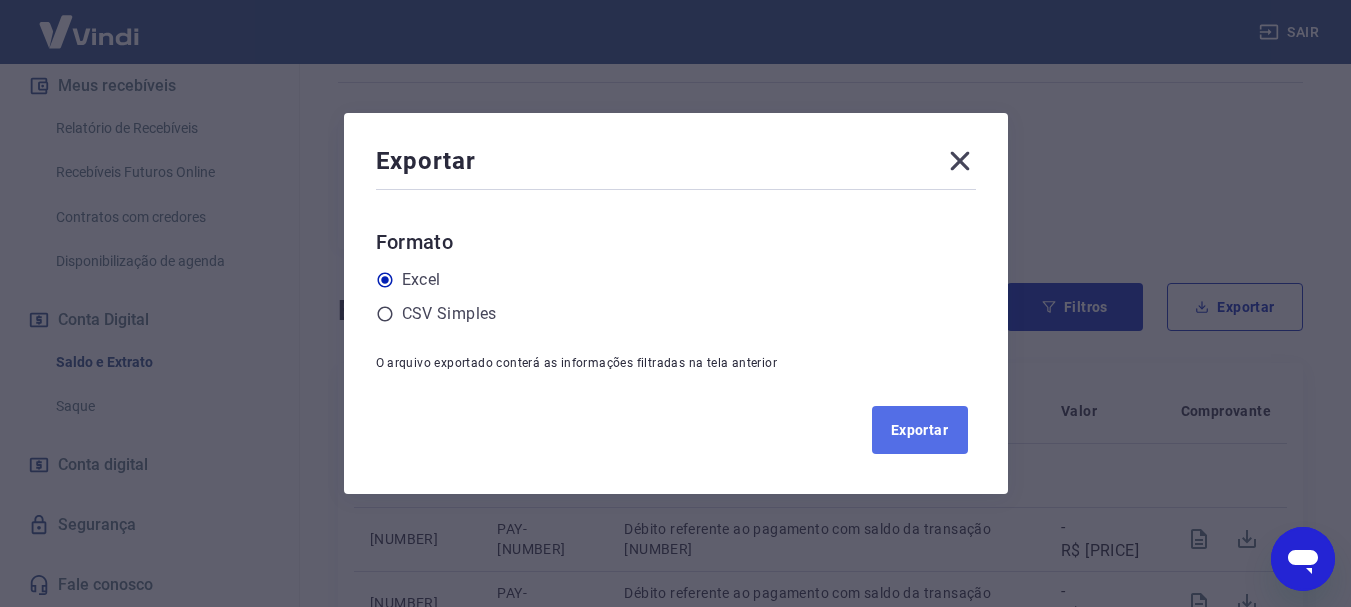 click on "Exportar" at bounding box center (920, 430) 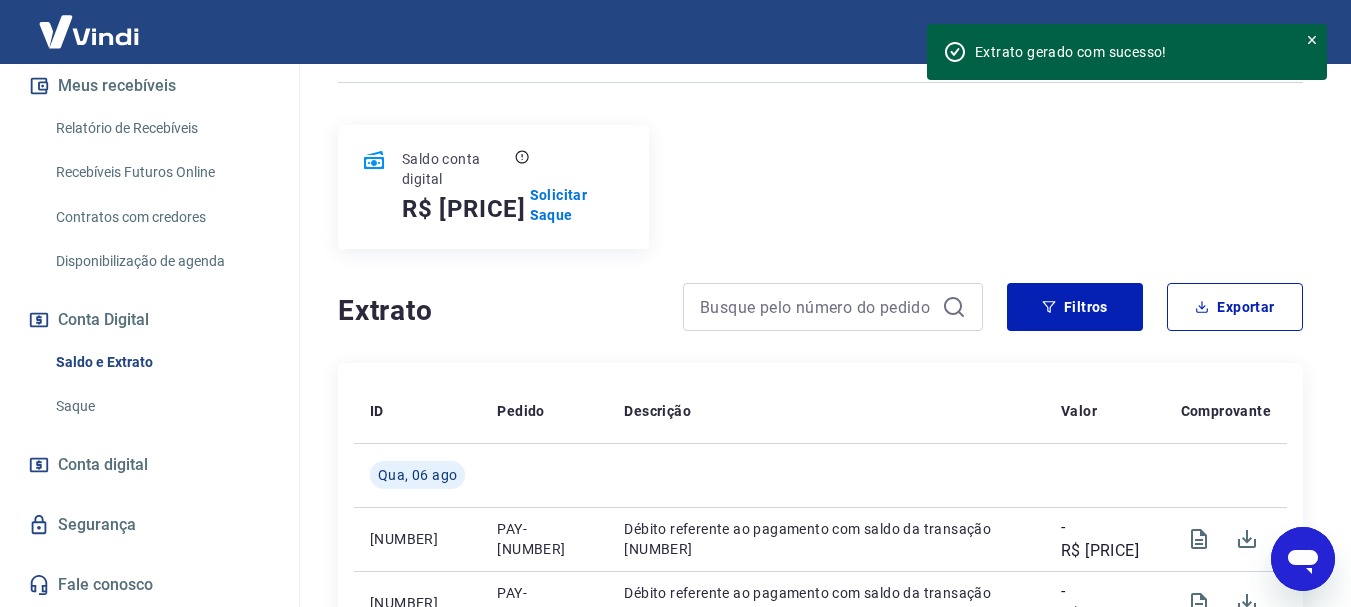 click on "Se o saldo aumentar sem um lançamento correspondente no extrato, aguarde algumas horas. Isso acontece devido ao tempo necessário para processamento das liquidações de recebíveis. Início / Conta Digital / Saldo e Extrato Saldo Saldo conta digital R$ [PRICE] Solicitar Saque Extrato Filtros Exportar ID Pedido Descrição Valor Comprovante Qua, 06 ago [NUMBER] PAY-[NUMBER] Débito referente ao pagamento com saldo da transação [NUMBER] -R$ [PRICE] [NUMBER] PAY-[NUMBER] Débito referente ao pagamento com saldo da transação [NUMBER] -R$ [PRICE] Ter, 05 ago [NUMBER] PAY-[NUMBER] Débito referente ao pagamento com saldo da transação [NUMBER] -R$ [PRICE] Seg, 04 ago [NUMBER] PAY-[NUMBER] Débito referente ao pagamento com saldo da transação [NUMBER] -R$ [PRICE] Sex, 01 ago [NUMBER] PAY-[NUMBER] Débito referente ao pagamento com saldo da transação [NUMBER] -R$ [PRICE] Qui, 31 jul [NUMBER] PAY-[NUMBER] -R$ [PRICE] Qua, 30 jul [NUMBER] PAY-[NUMBER] 1" at bounding box center (820, 686) 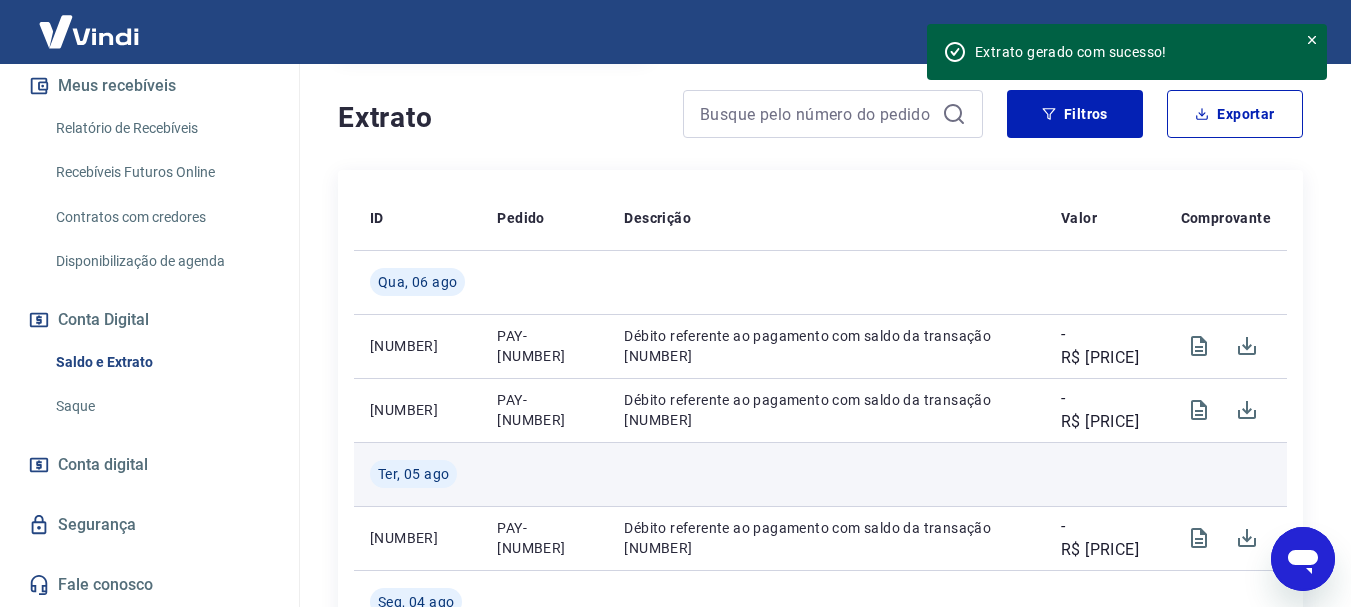 scroll, scrollTop: 500, scrollLeft: 0, axis: vertical 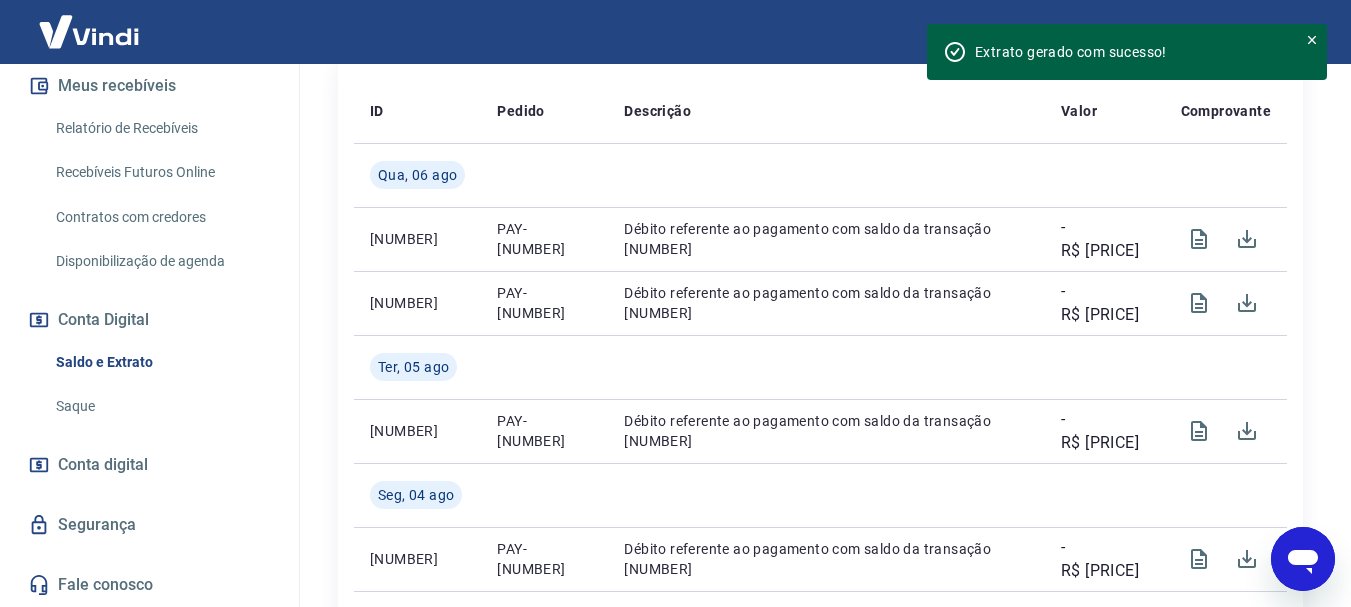 click on "Saque" at bounding box center [161, 406] 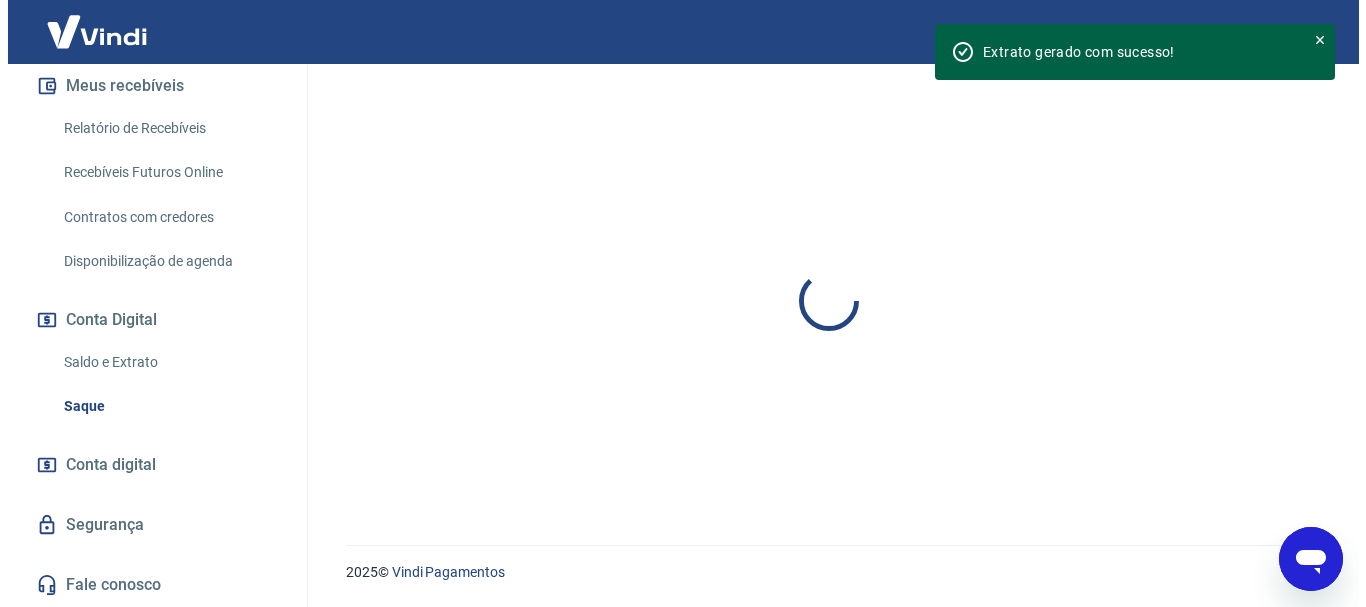 scroll, scrollTop: 0, scrollLeft: 0, axis: both 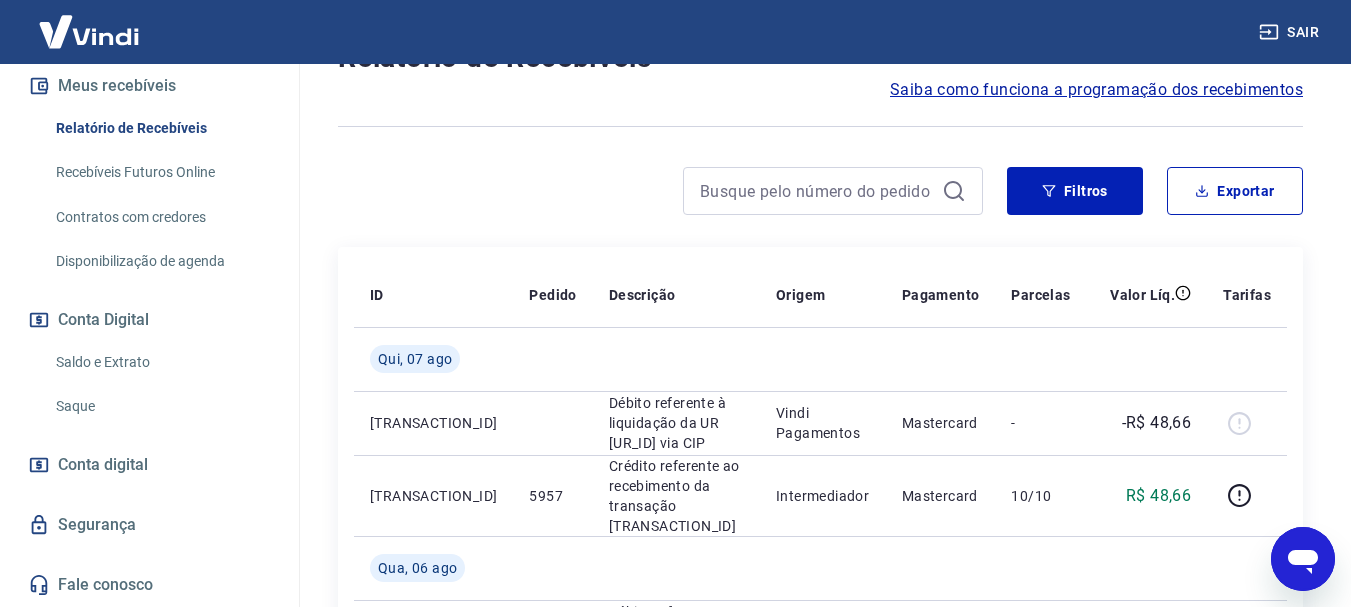 click on "Saldo e Extrato" at bounding box center [161, 362] 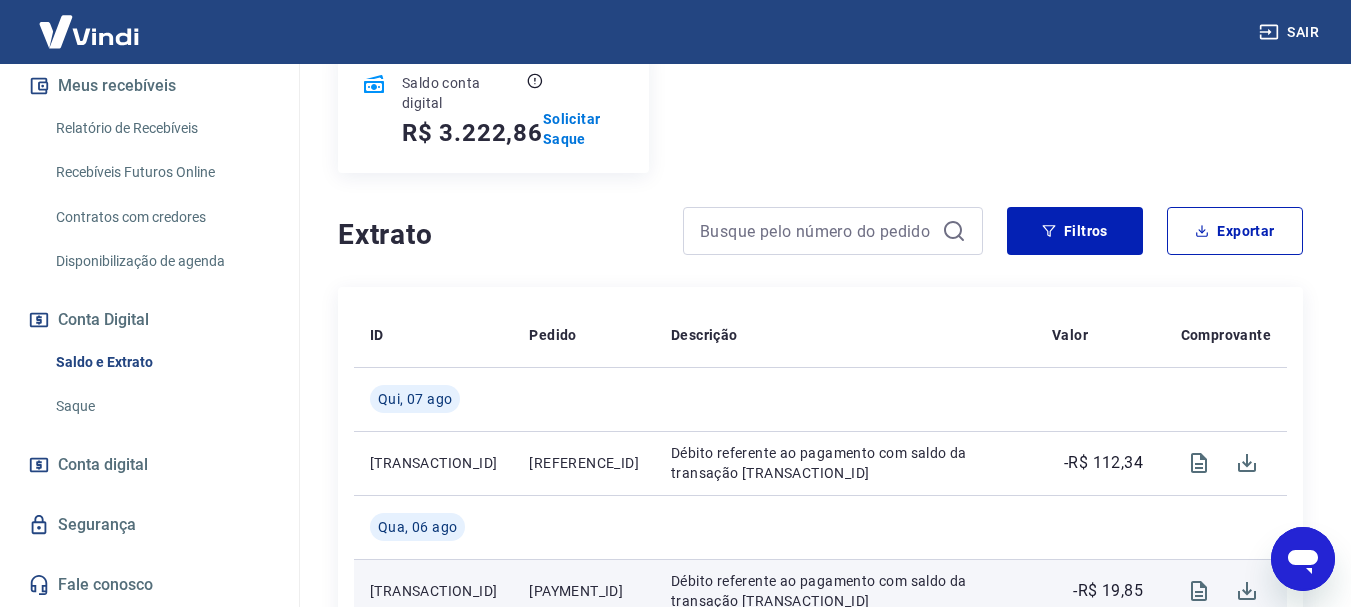 scroll, scrollTop: 400, scrollLeft: 0, axis: vertical 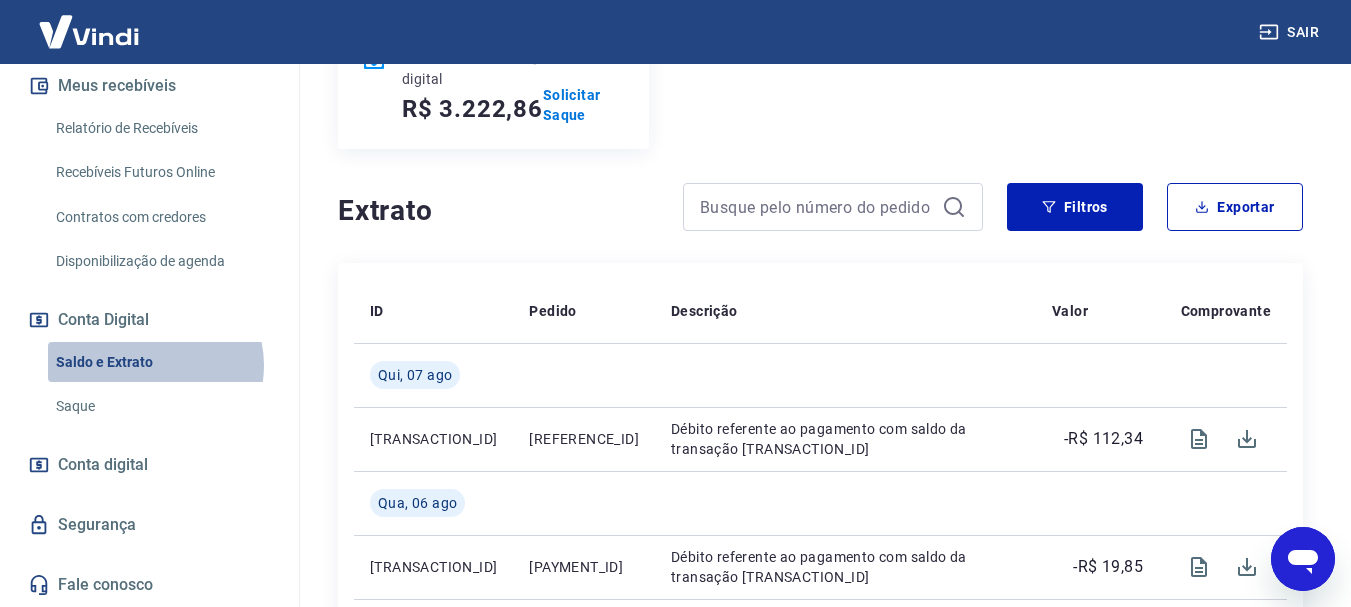 click on "Saldo e Extrato" at bounding box center (161, 362) 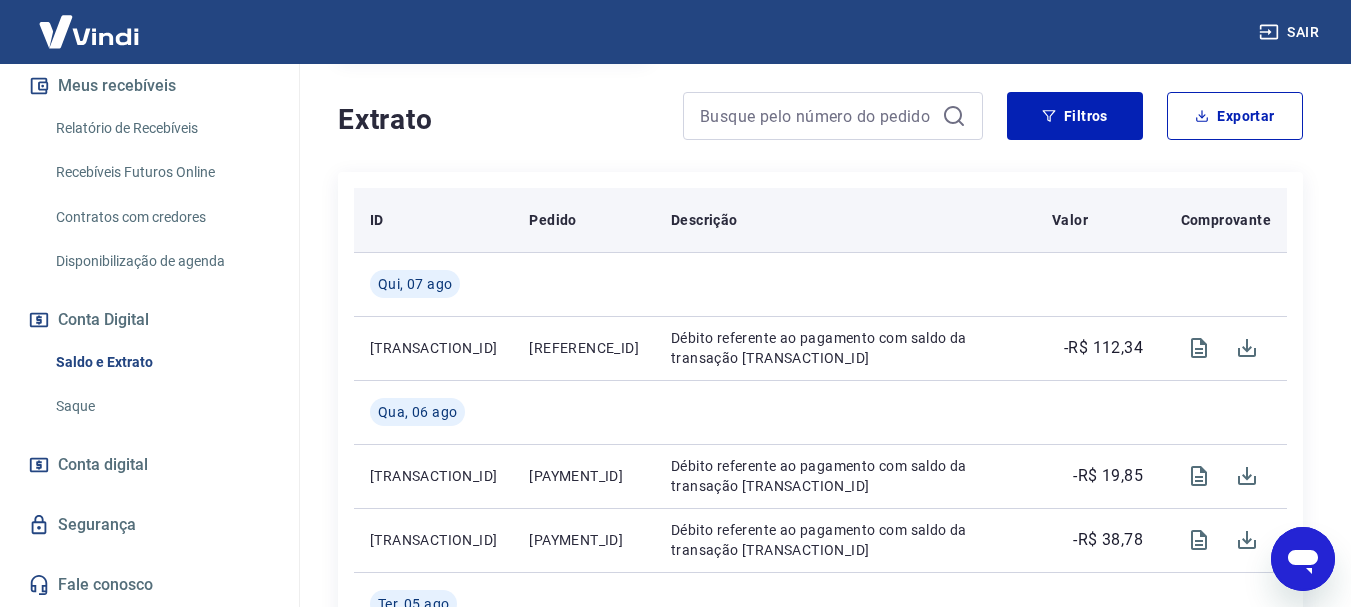 scroll, scrollTop: 400, scrollLeft: 0, axis: vertical 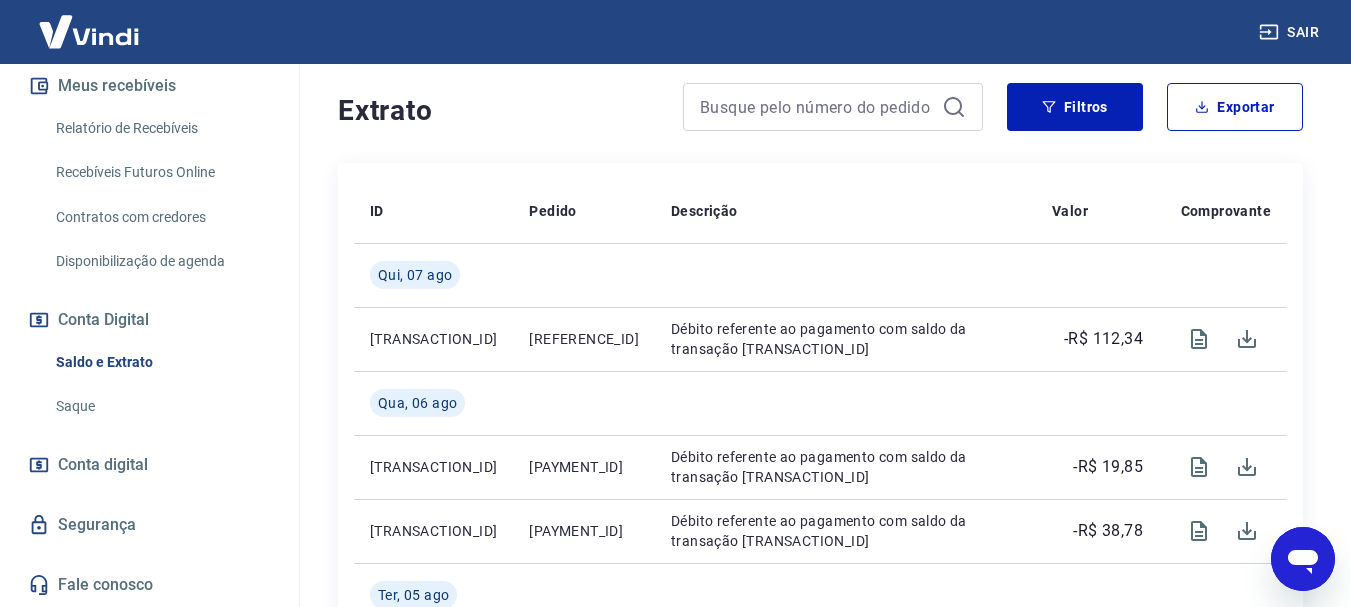 click on "Saque" at bounding box center (161, 406) 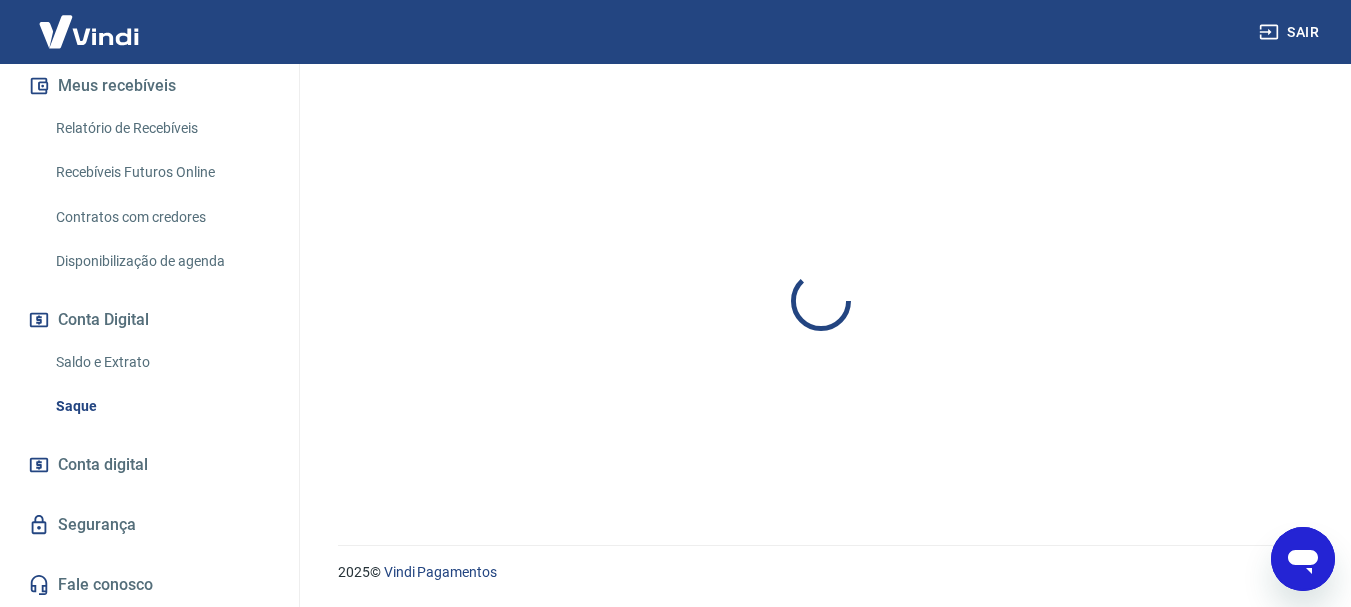 scroll, scrollTop: 0, scrollLeft: 0, axis: both 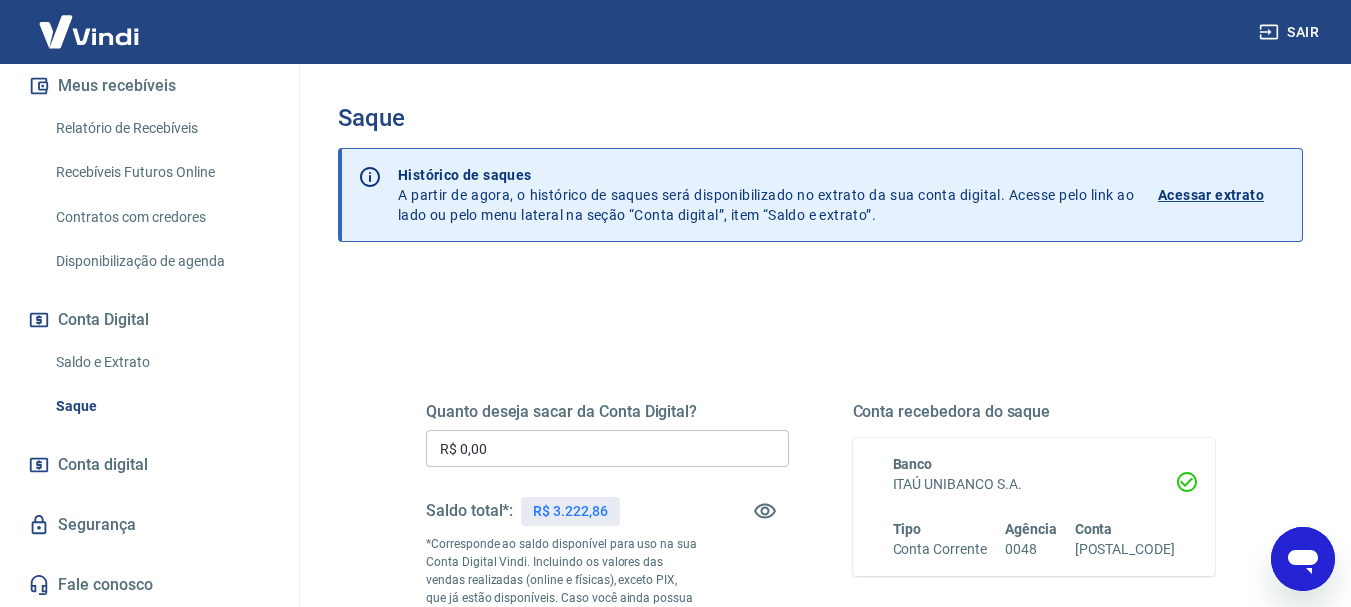 click on "R$ 0,00" at bounding box center (607, 448) 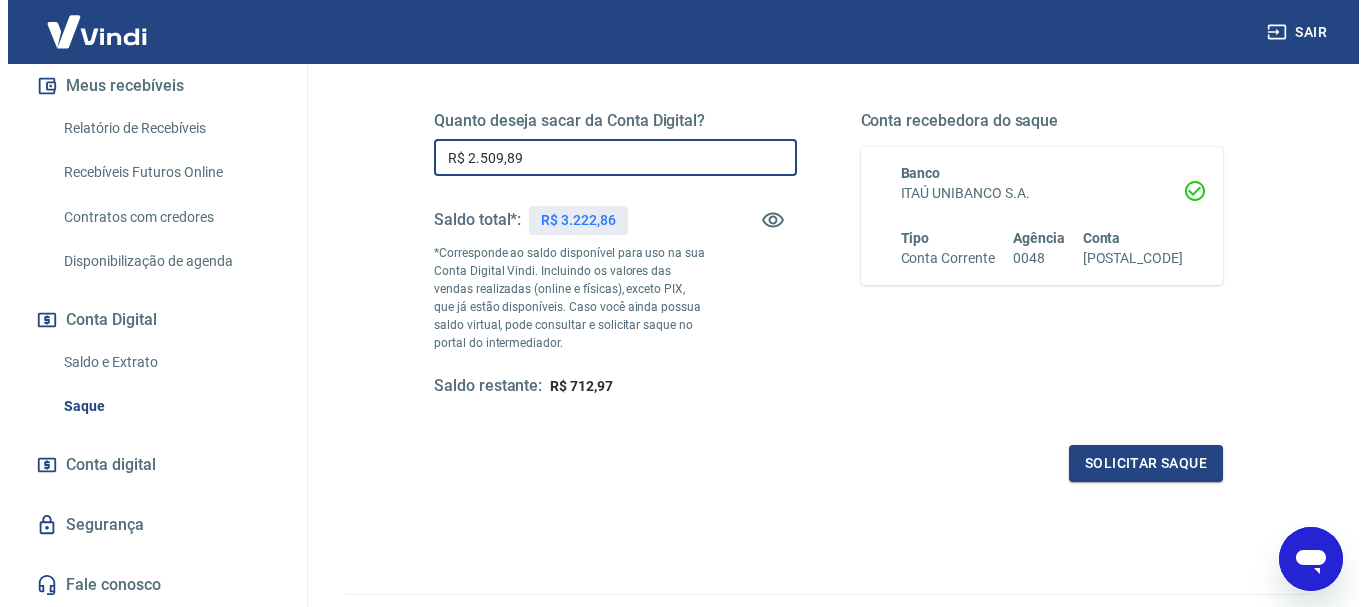 scroll, scrollTop: 300, scrollLeft: 0, axis: vertical 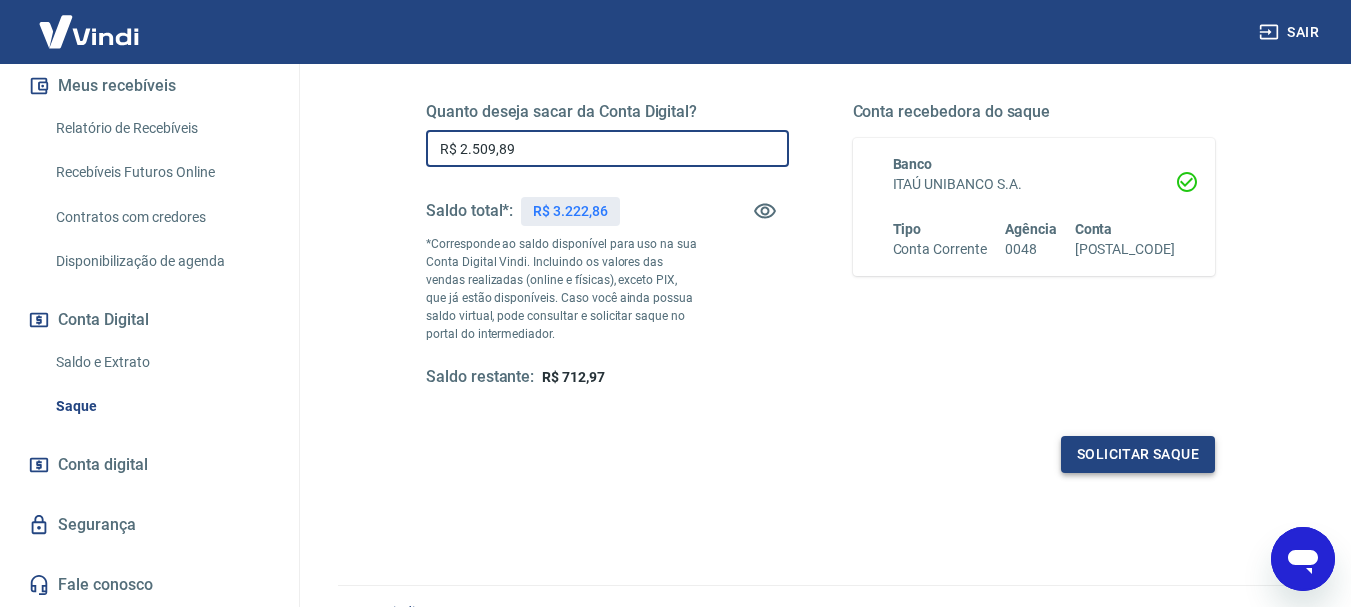 type on "R$ 2.509,89" 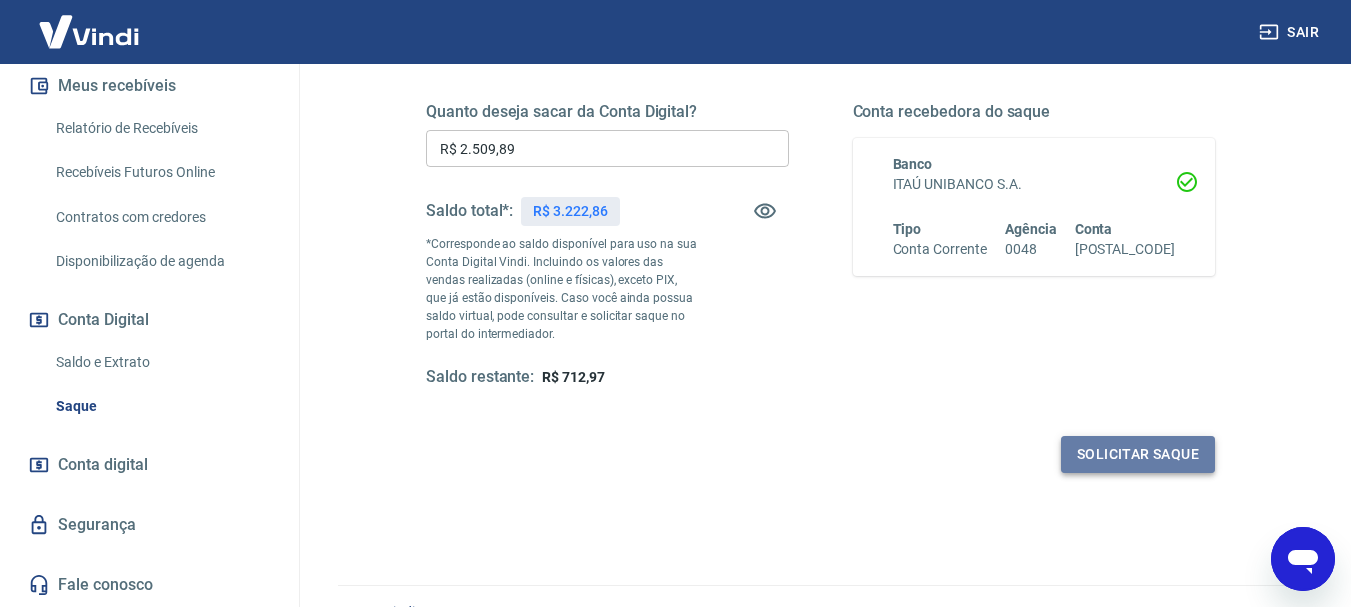 click on "Solicitar saque" at bounding box center [1138, 454] 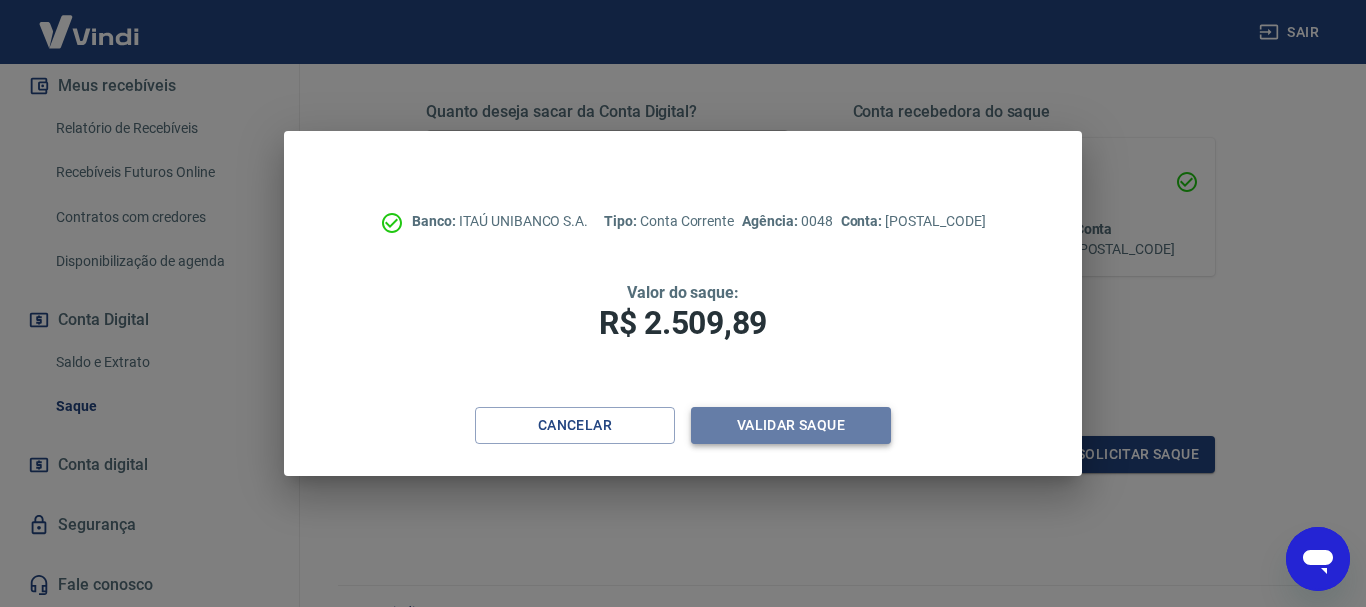 click on "Validar saque" at bounding box center (791, 425) 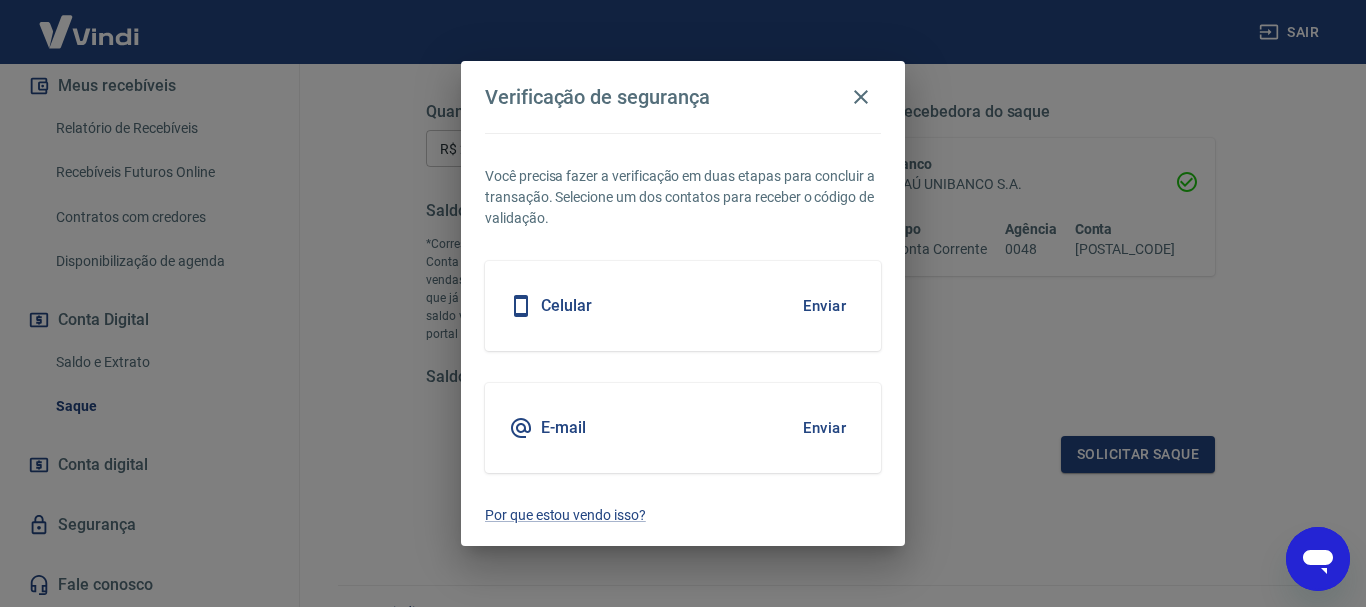 click on "Celular Enviar" at bounding box center (683, 306) 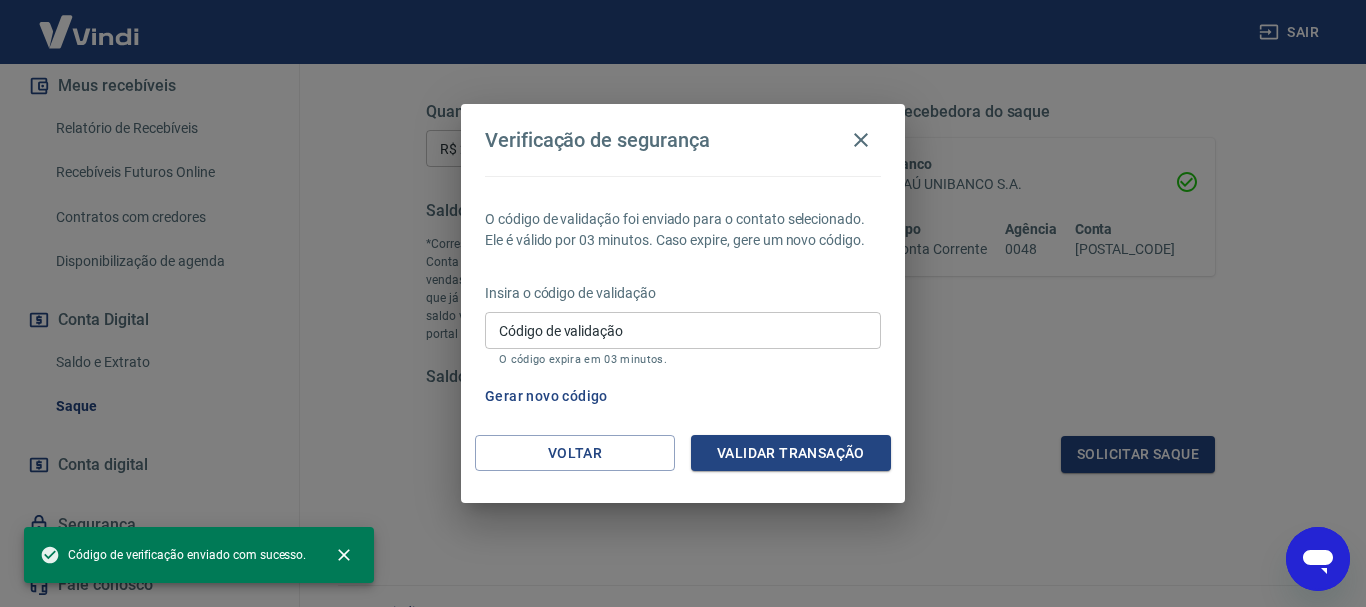 click on "Código de validação" at bounding box center [683, 330] 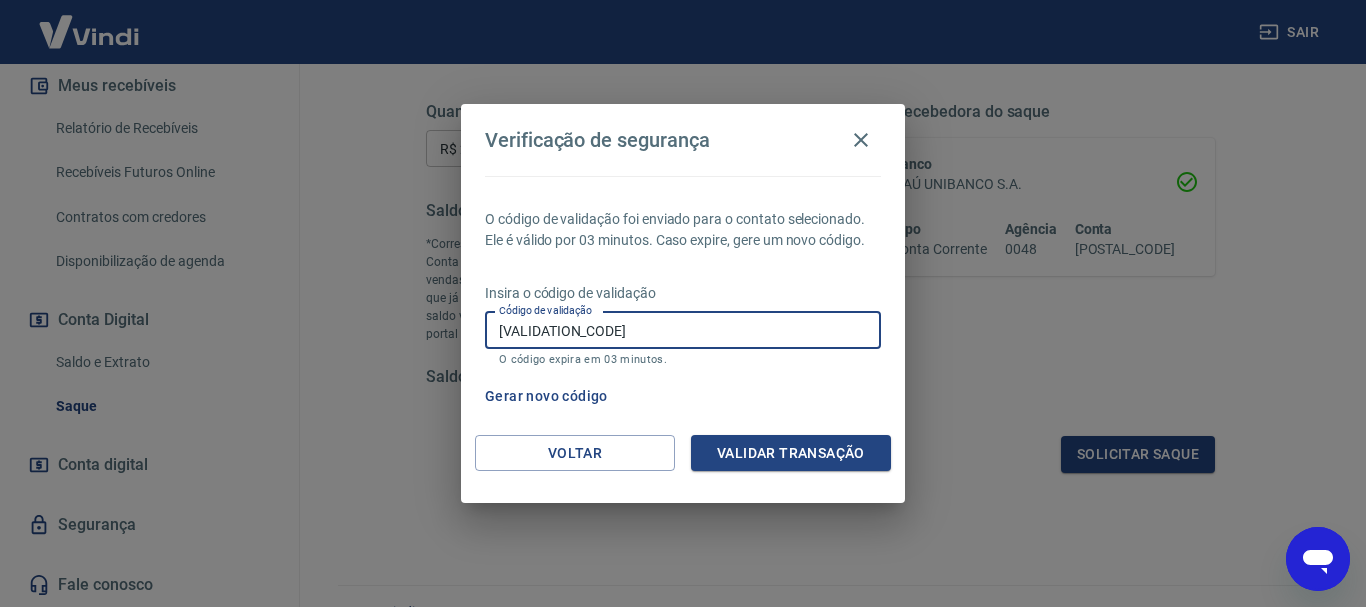 type on "940521" 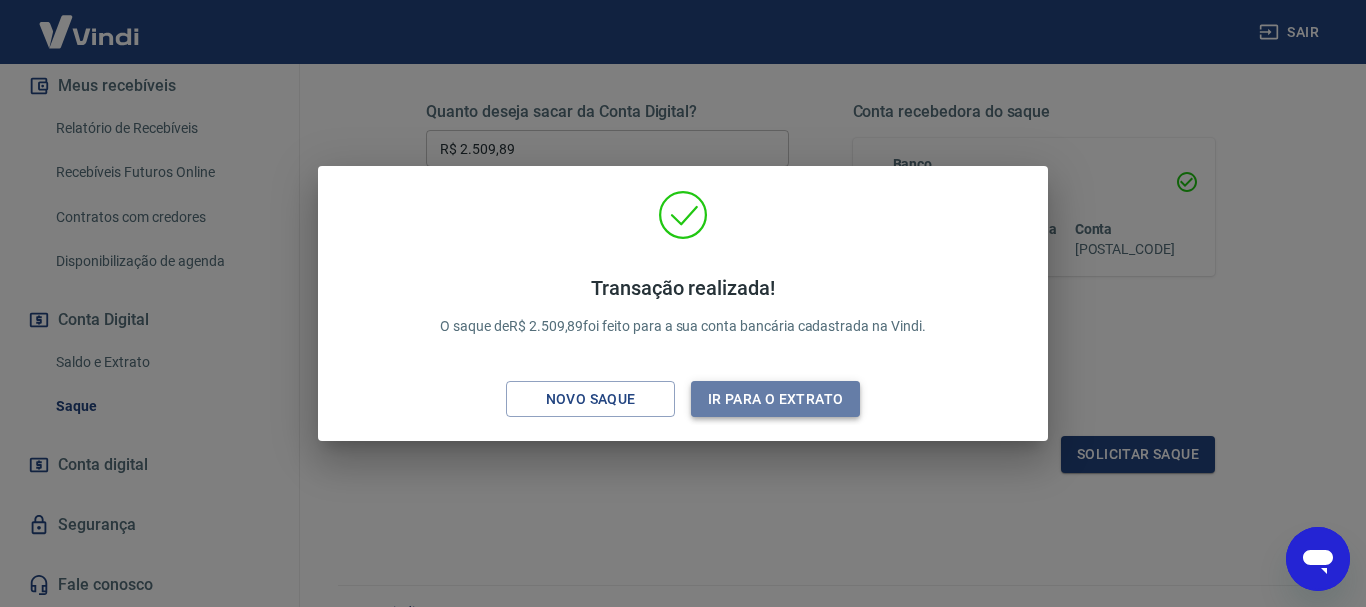 click on "Ir para o extrato" at bounding box center (775, 399) 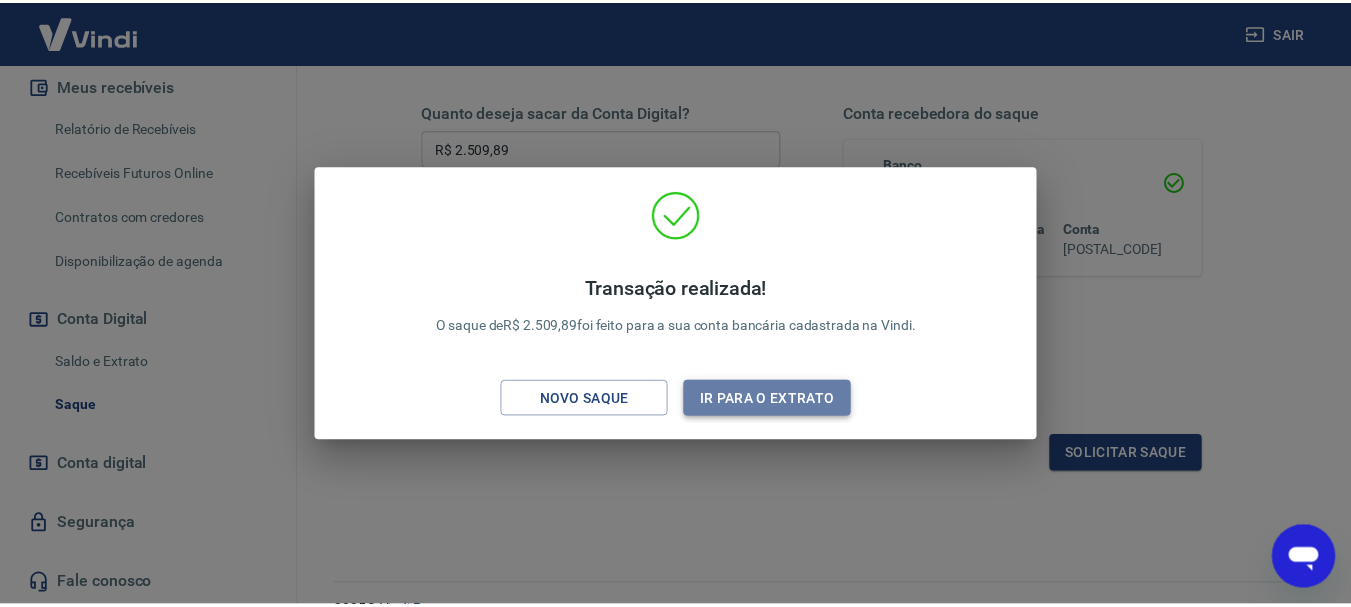 scroll, scrollTop: 0, scrollLeft: 0, axis: both 